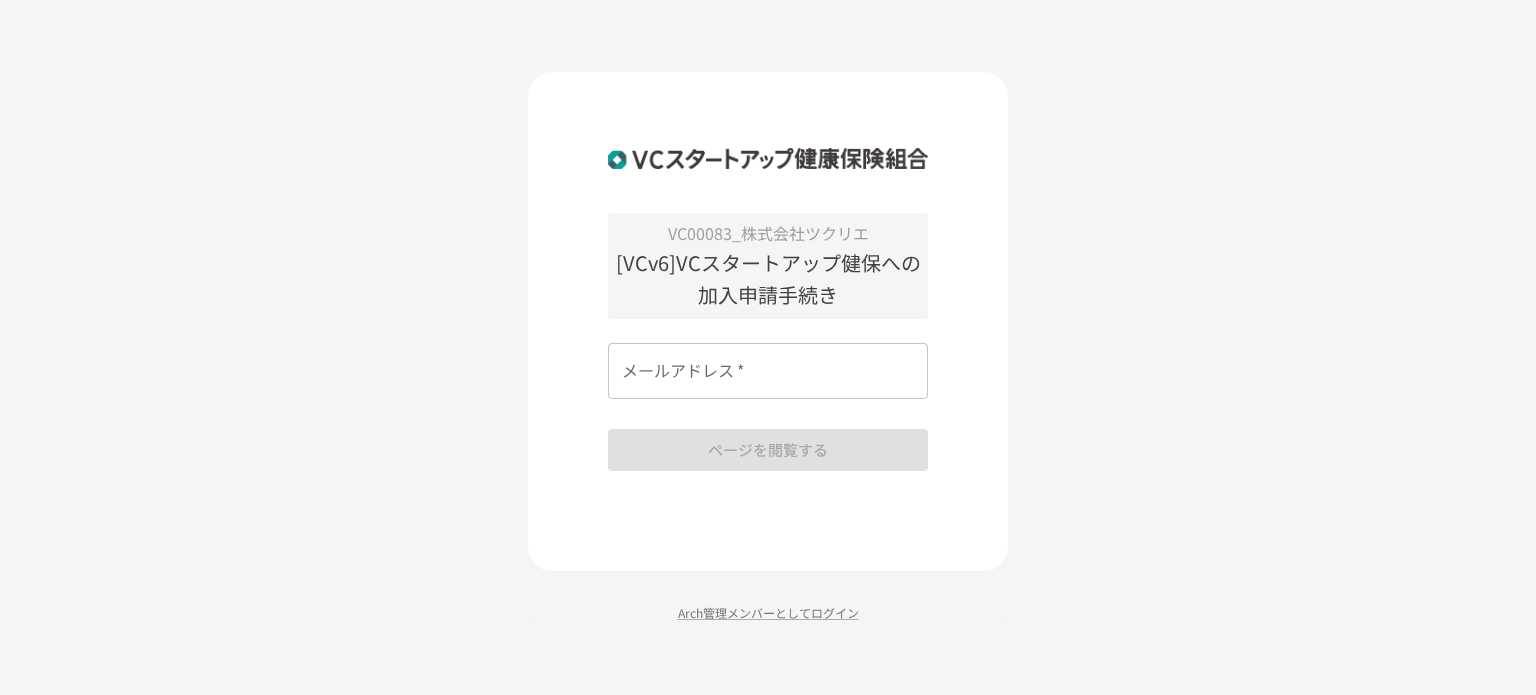 scroll, scrollTop: 0, scrollLeft: 0, axis: both 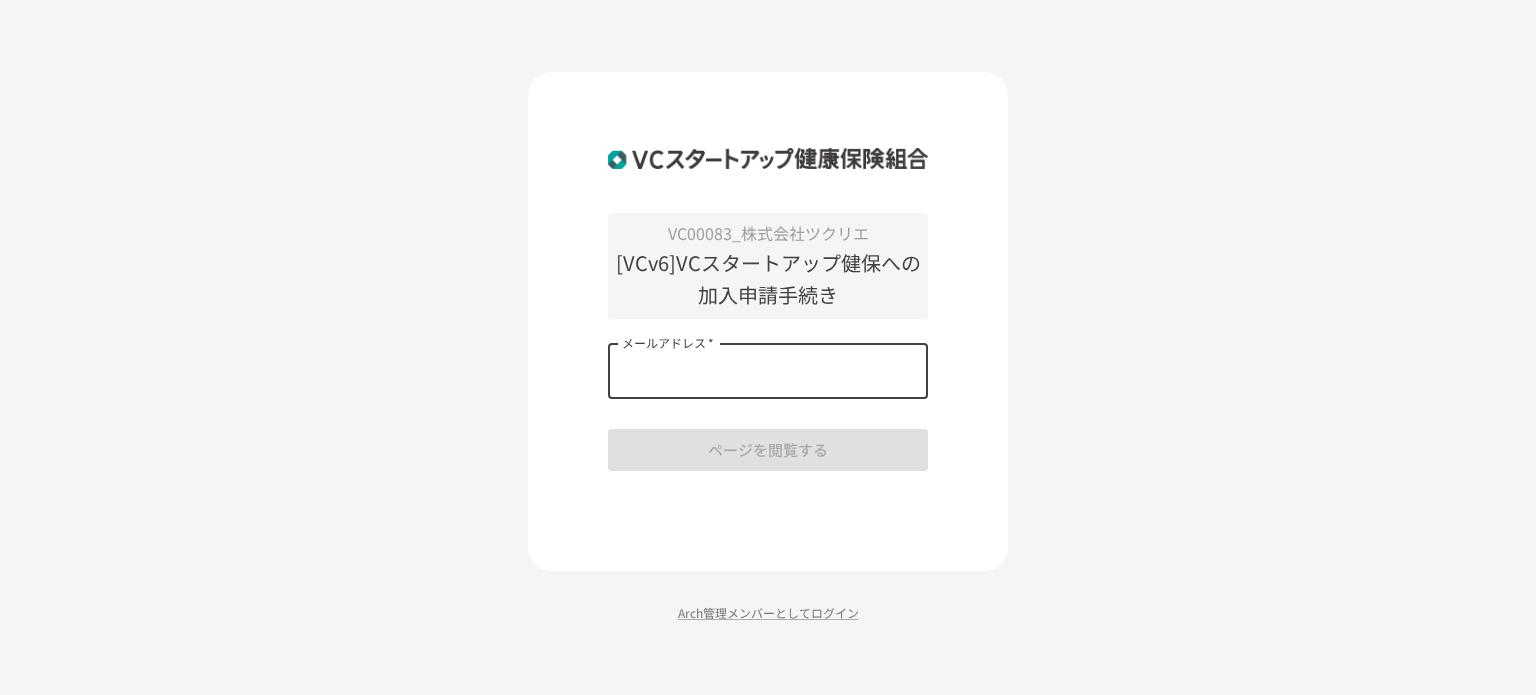 type on "**********" 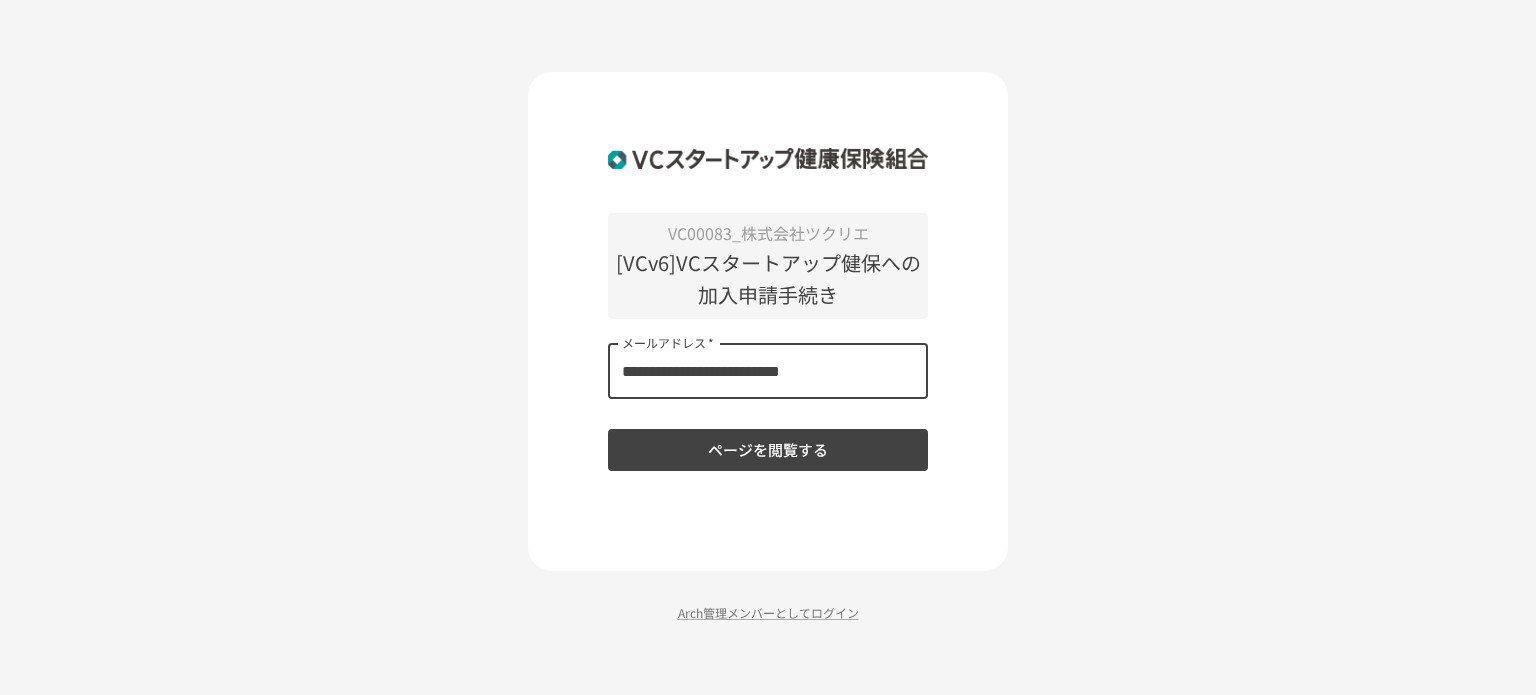 click on "ページを閲覧する" at bounding box center [768, 450] 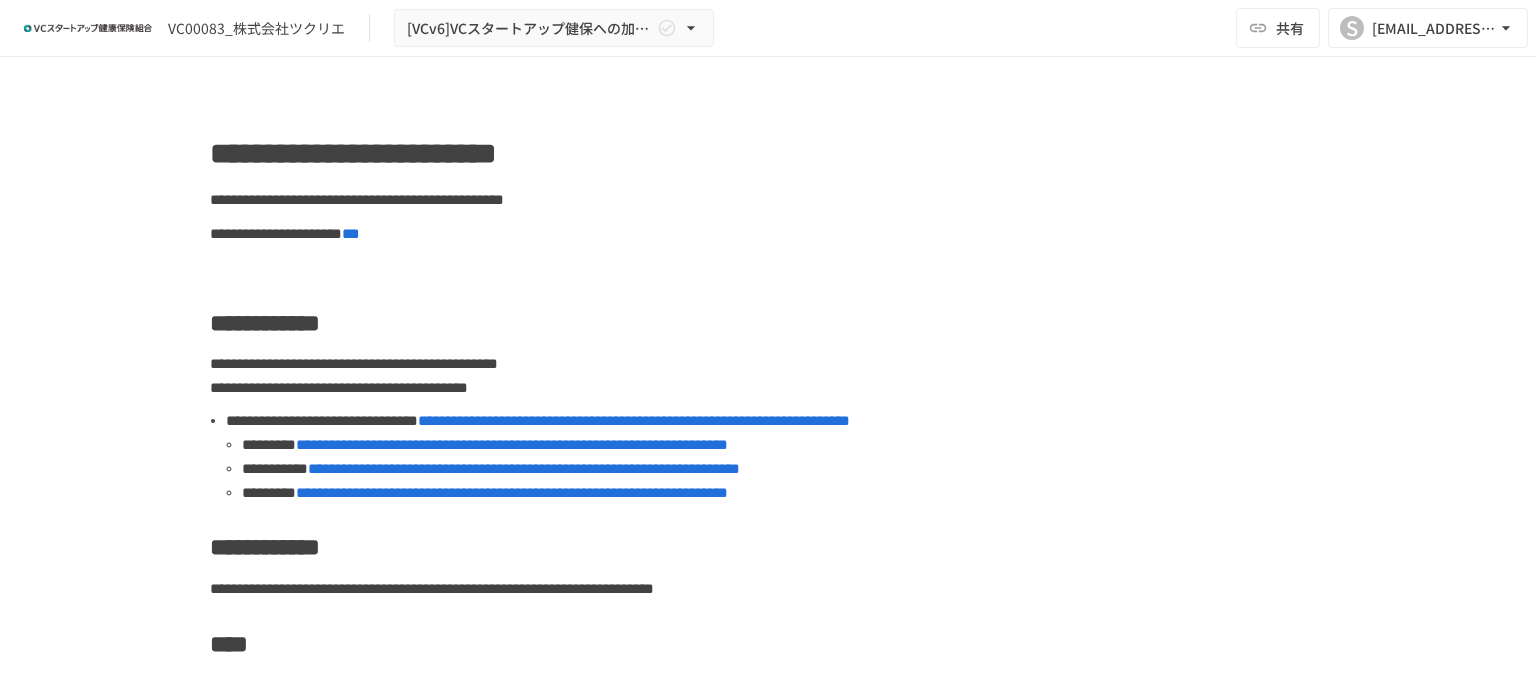 scroll, scrollTop: 0, scrollLeft: 0, axis: both 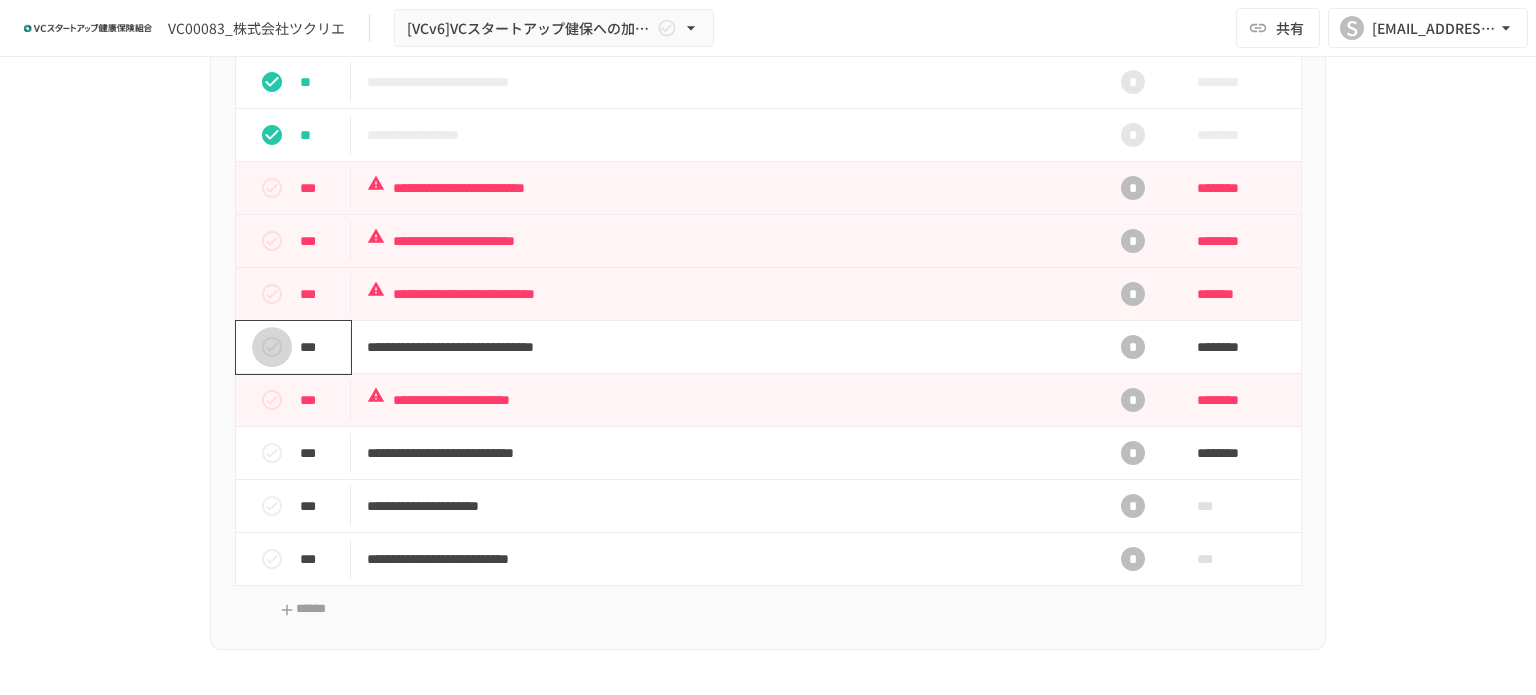 click 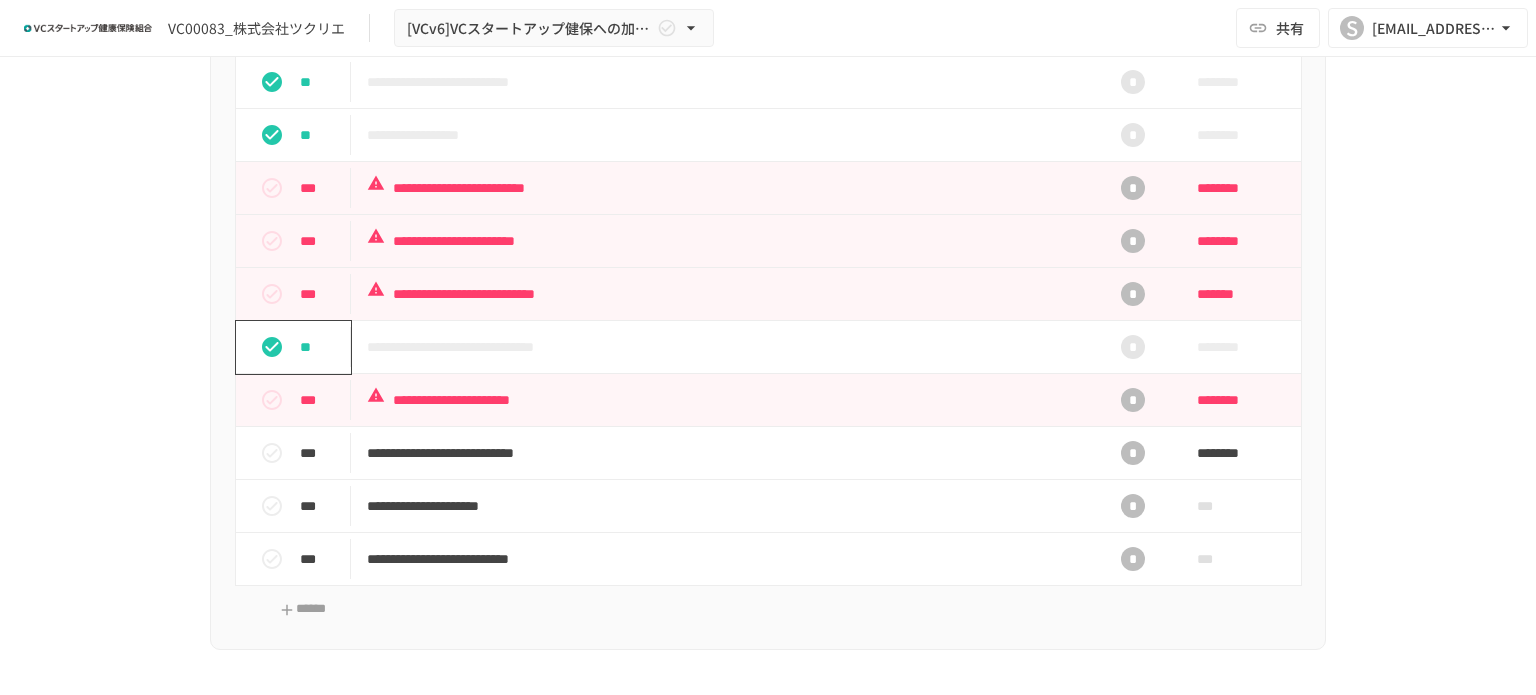 click 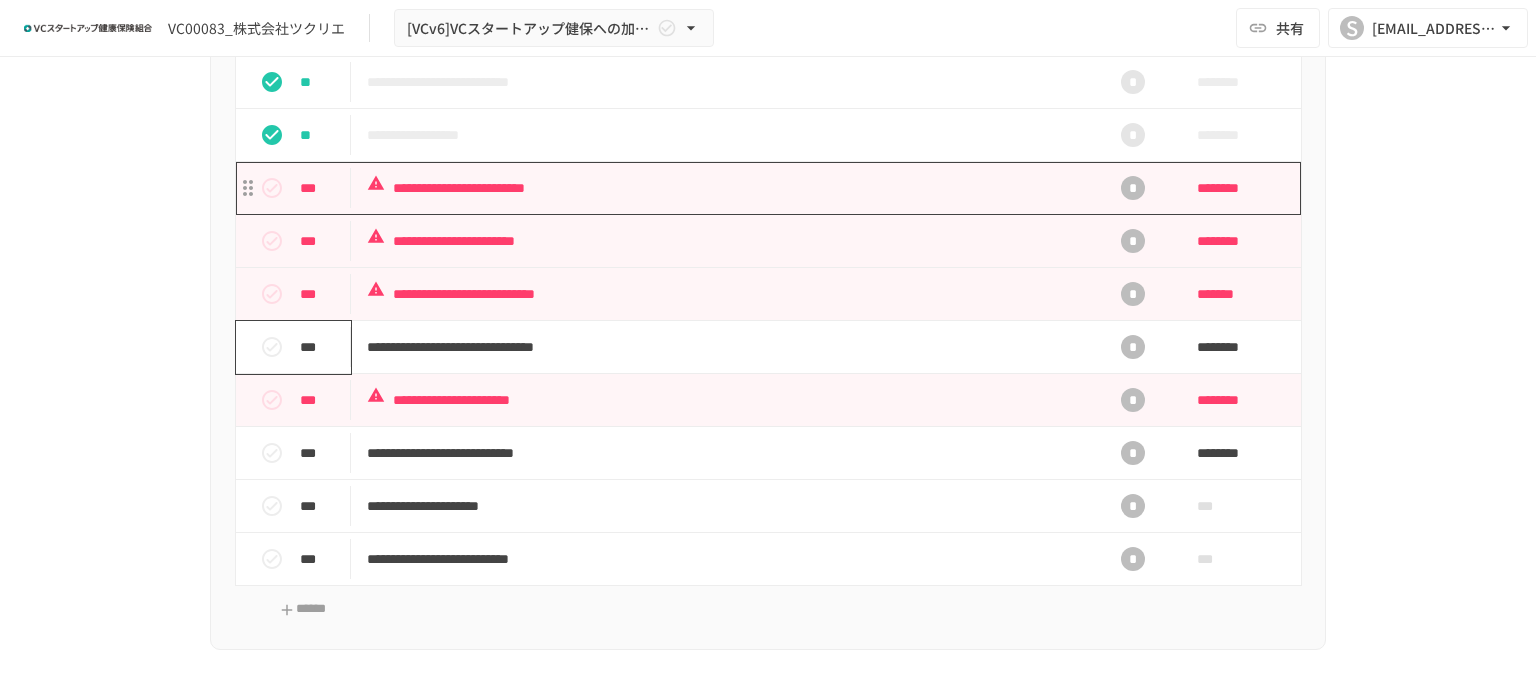 scroll, scrollTop: 1000, scrollLeft: 0, axis: vertical 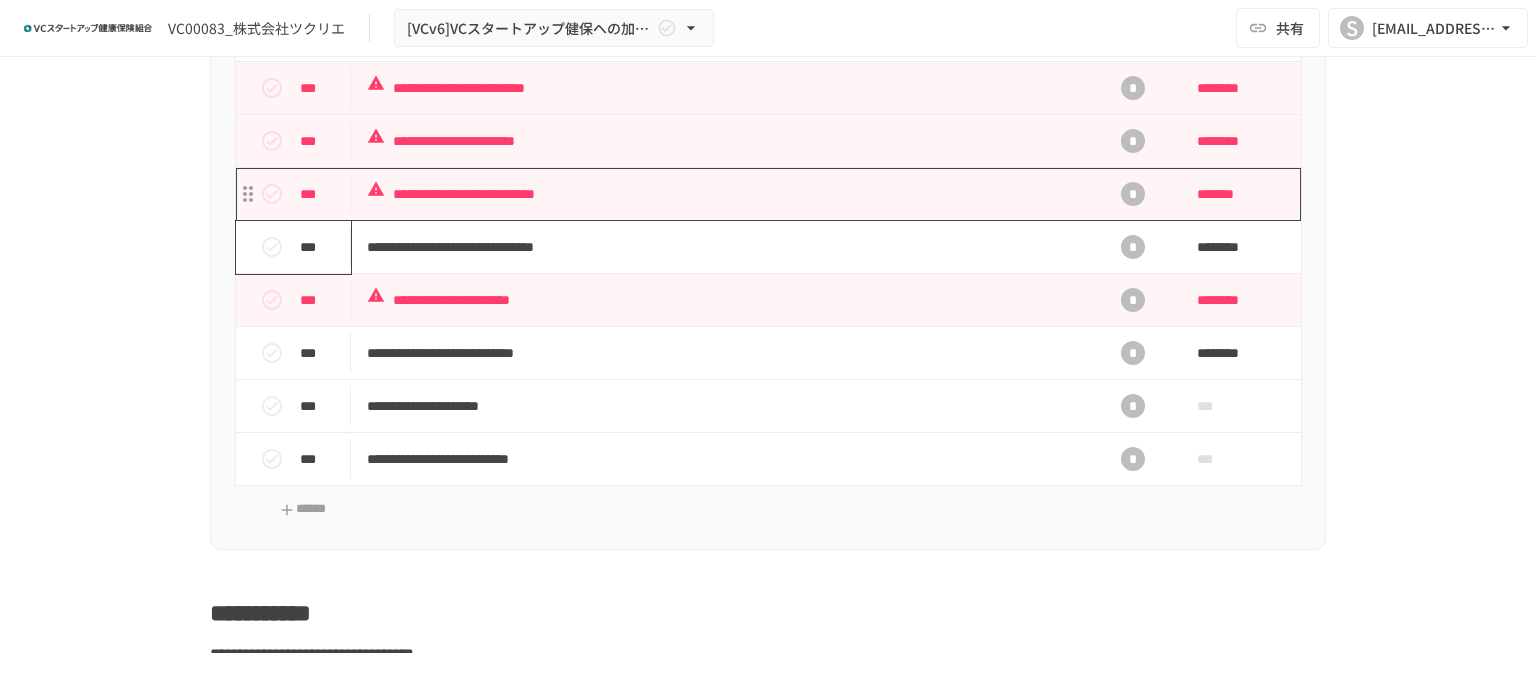 click on "**********" at bounding box center [726, 194] 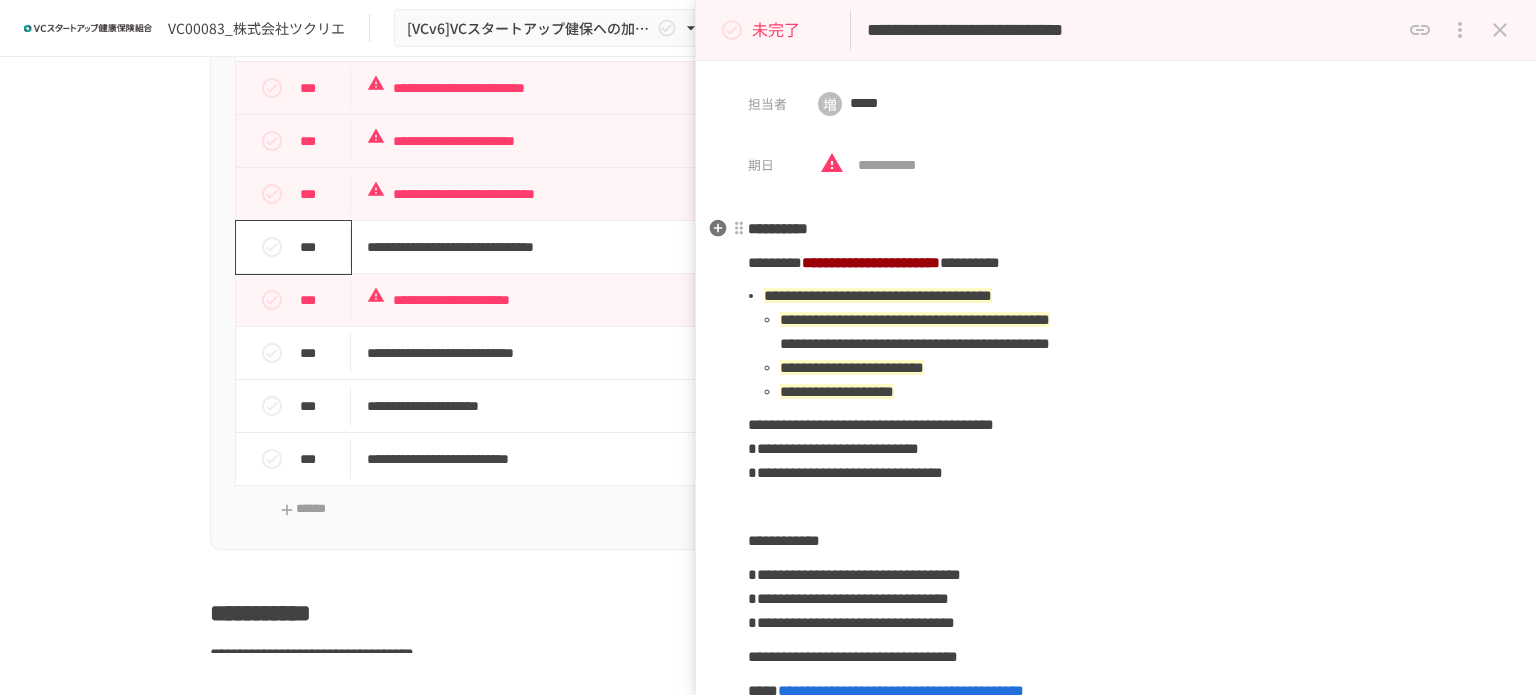 scroll, scrollTop: 100, scrollLeft: 0, axis: vertical 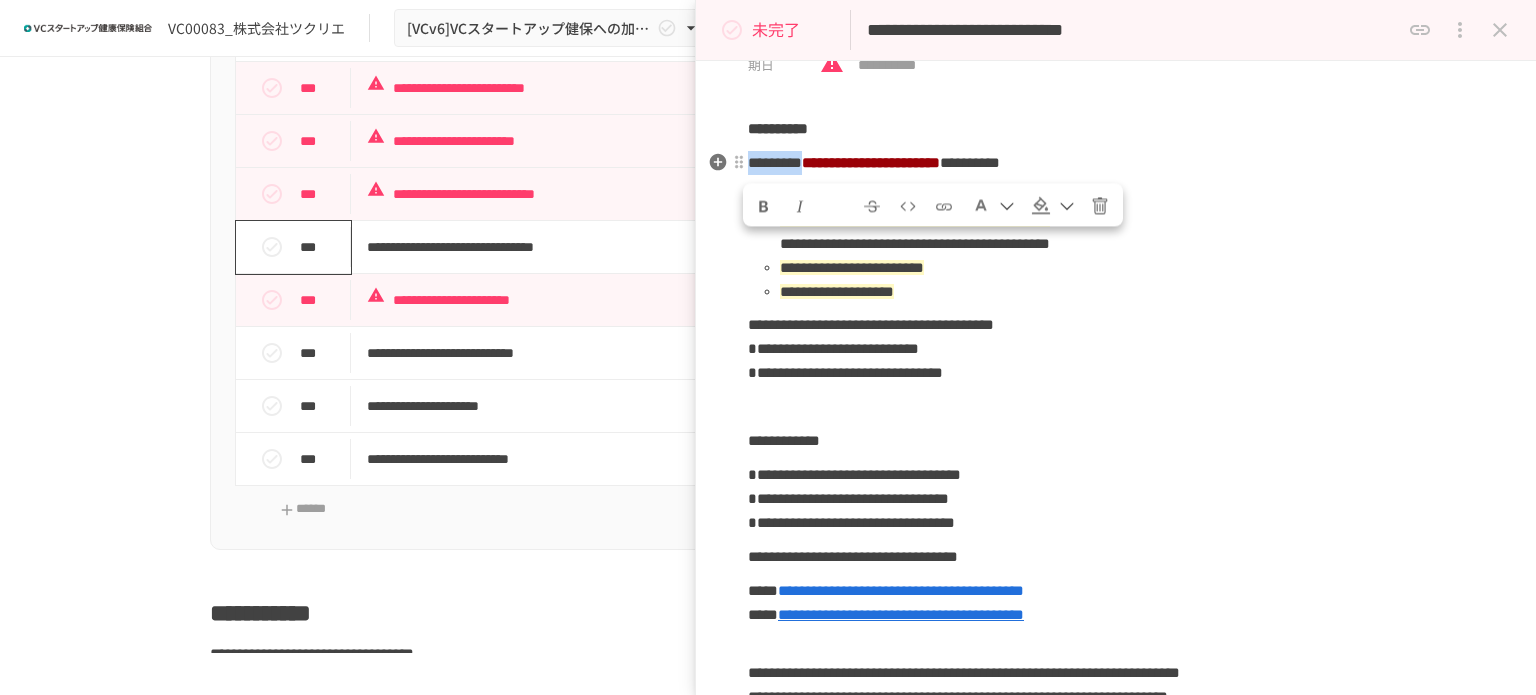 drag, startPoint x: 749, startPoint y: 159, endPoint x: 884, endPoint y: 163, distance: 135.05925 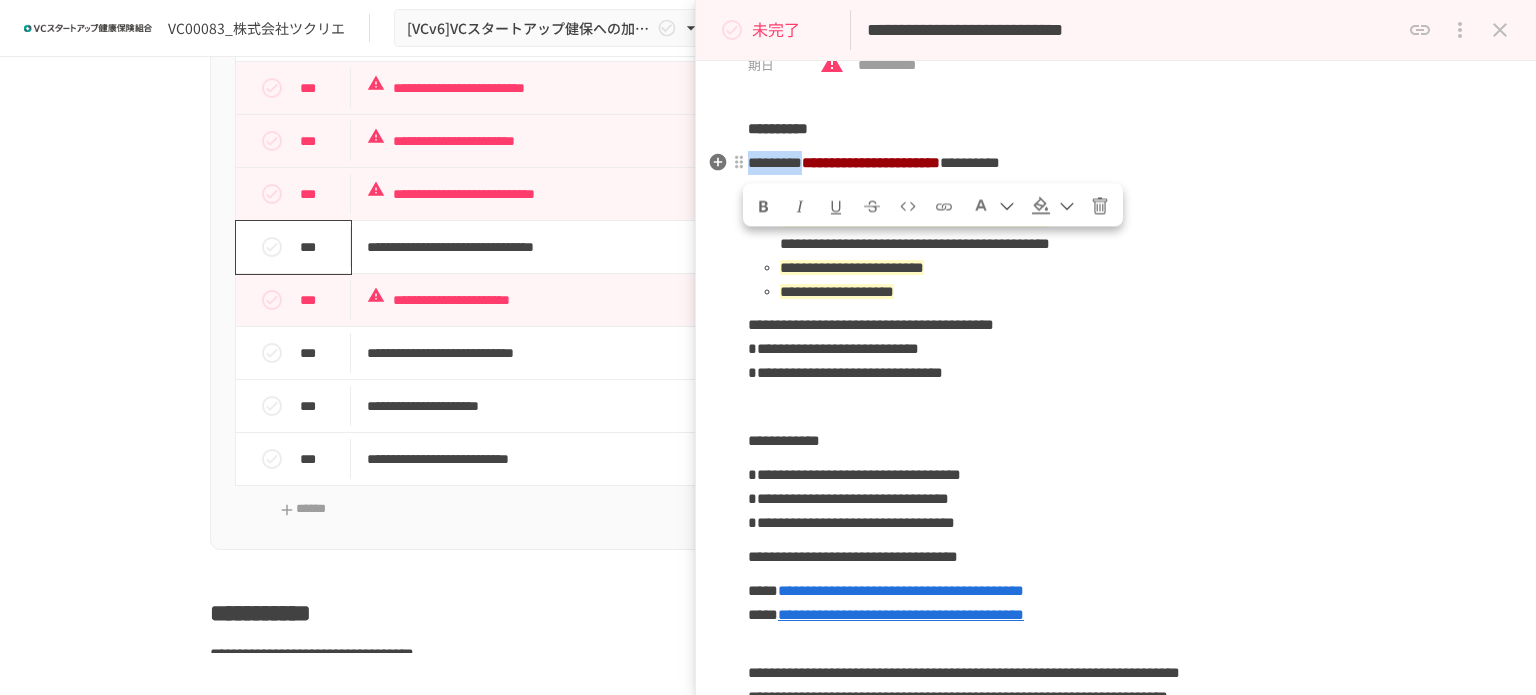 click on "**********" at bounding box center (1116, 163) 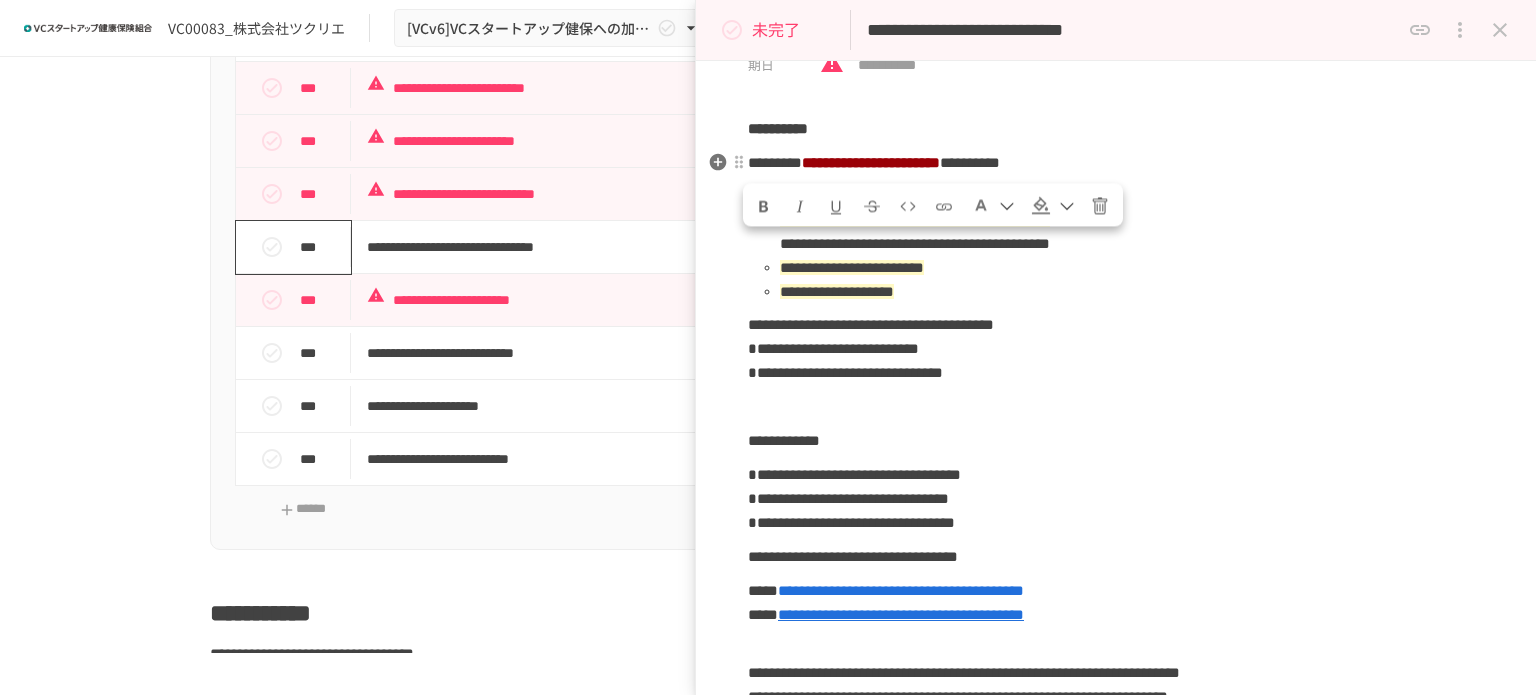 click on "**********" at bounding box center [871, 162] 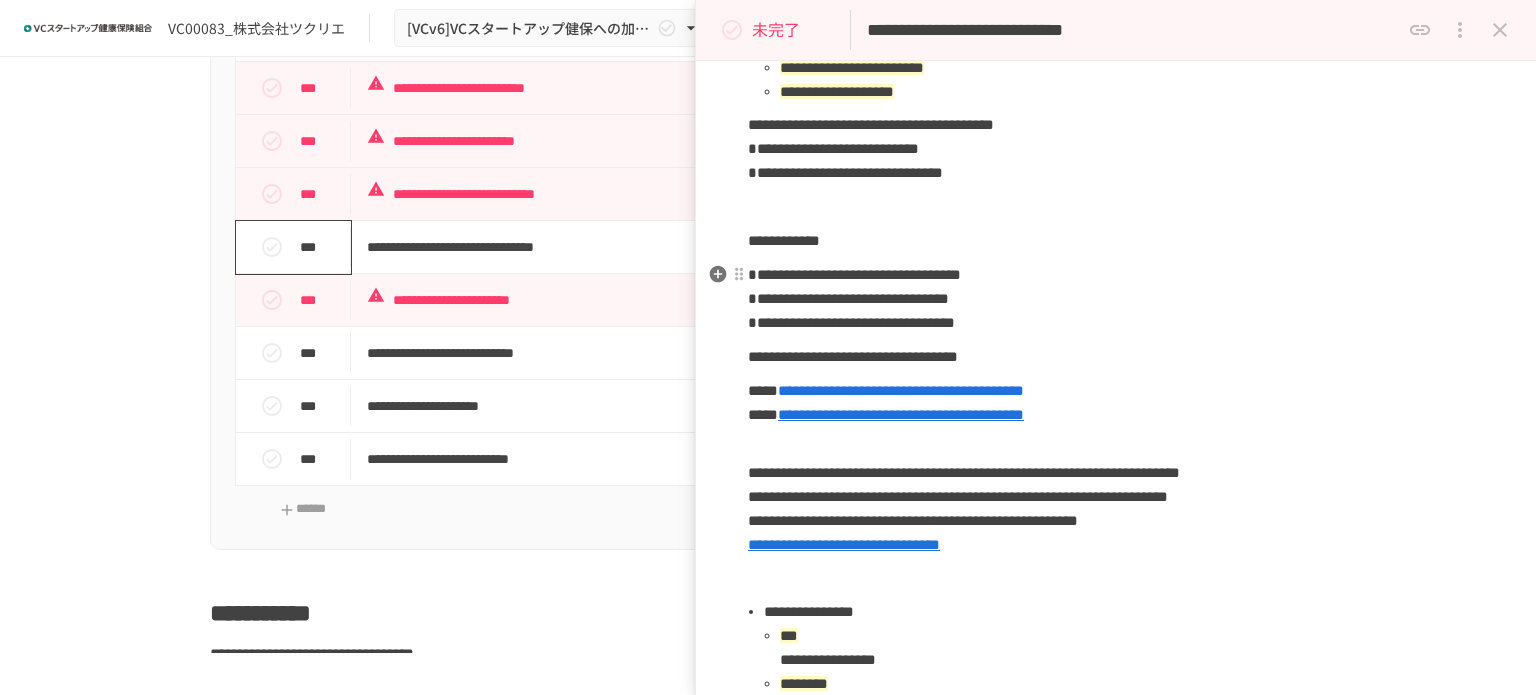 scroll, scrollTop: 300, scrollLeft: 0, axis: vertical 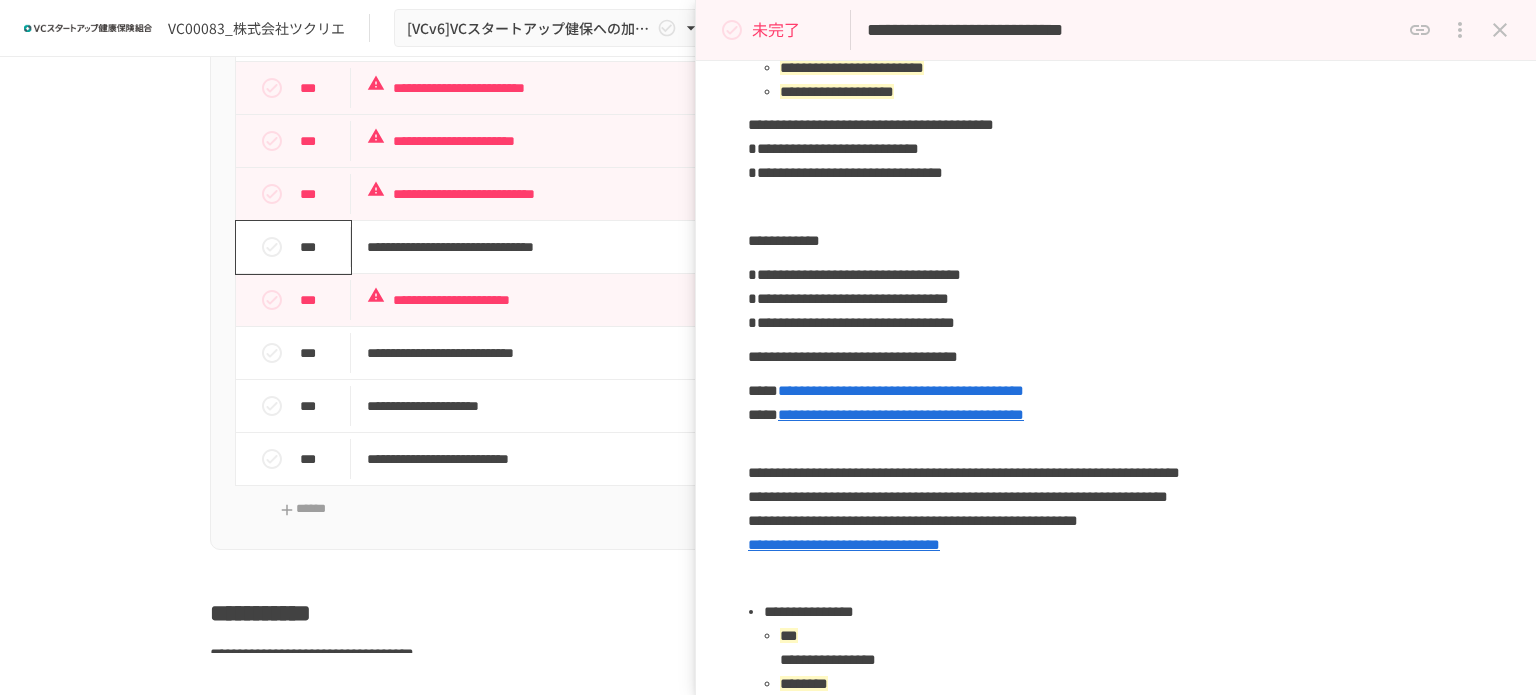 click on "**********" at bounding box center (768, 355) 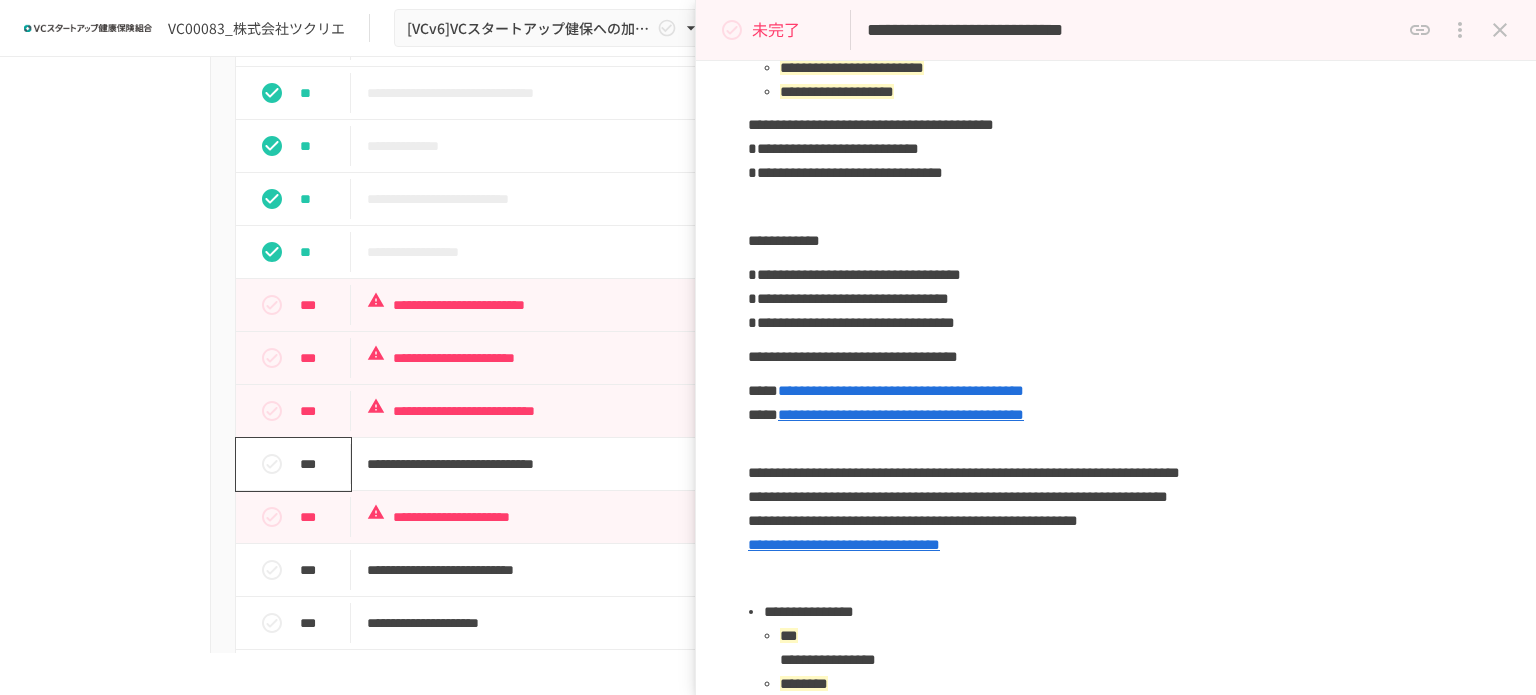 scroll, scrollTop: 700, scrollLeft: 0, axis: vertical 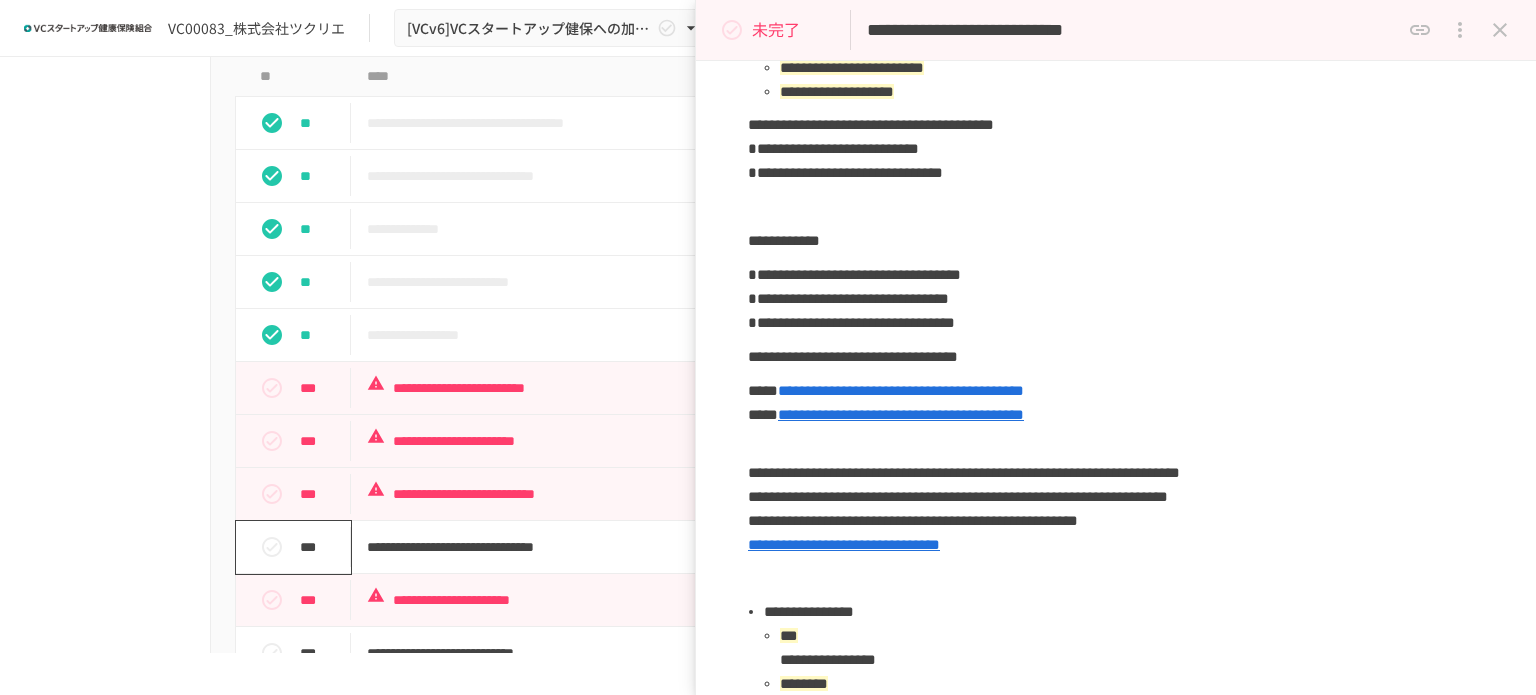 click on "**********" at bounding box center [768, 355] 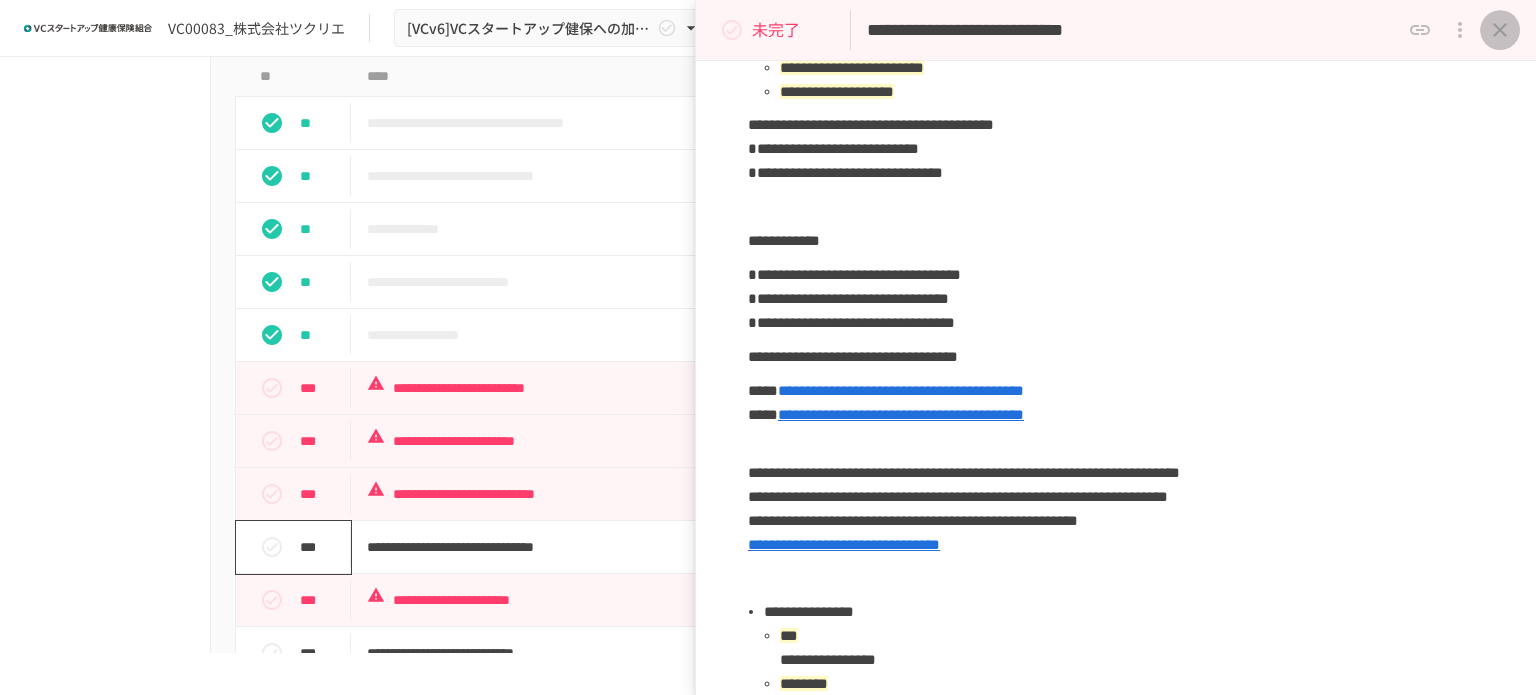 click 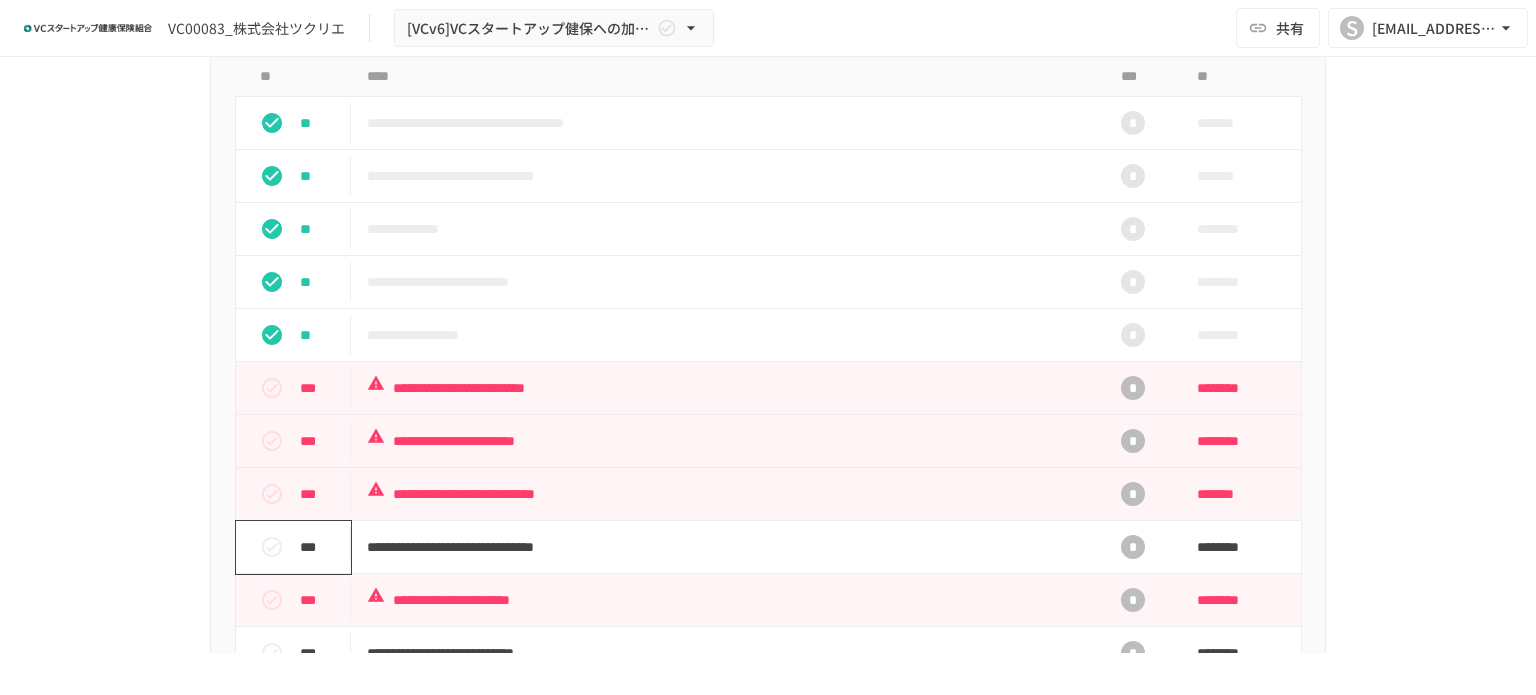 scroll, scrollTop: 300, scrollLeft: 0, axis: vertical 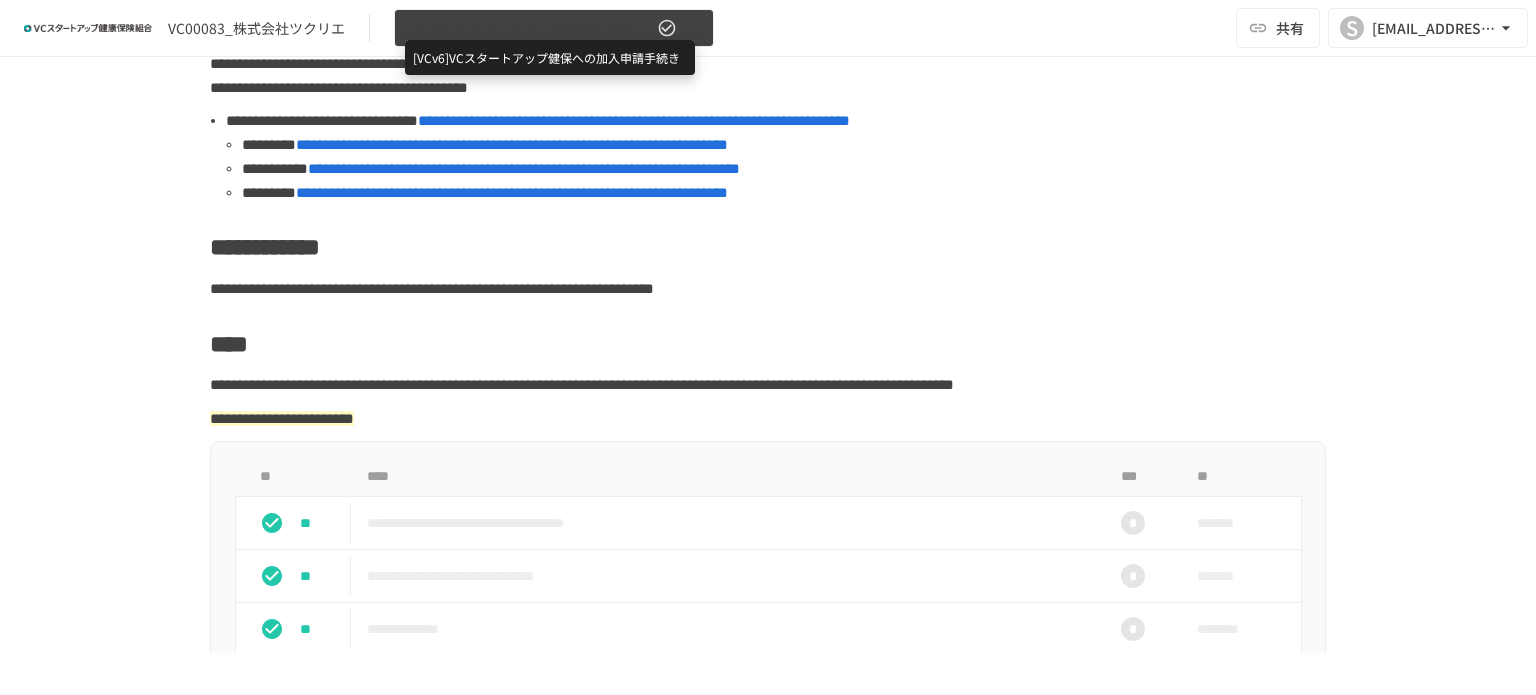 click on "[VCv6]VCスタートアップ健保への加入申請手続き" at bounding box center (530, 28) 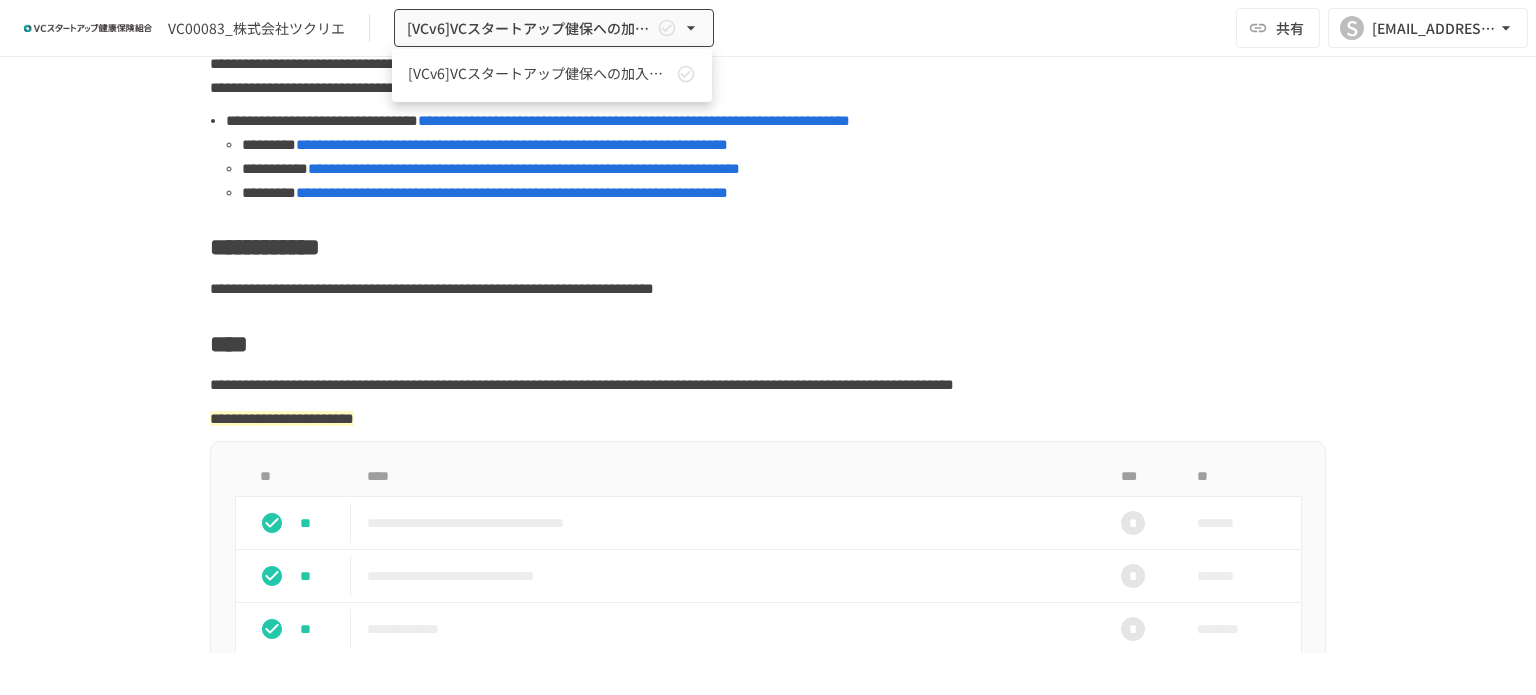 click at bounding box center (768, 347) 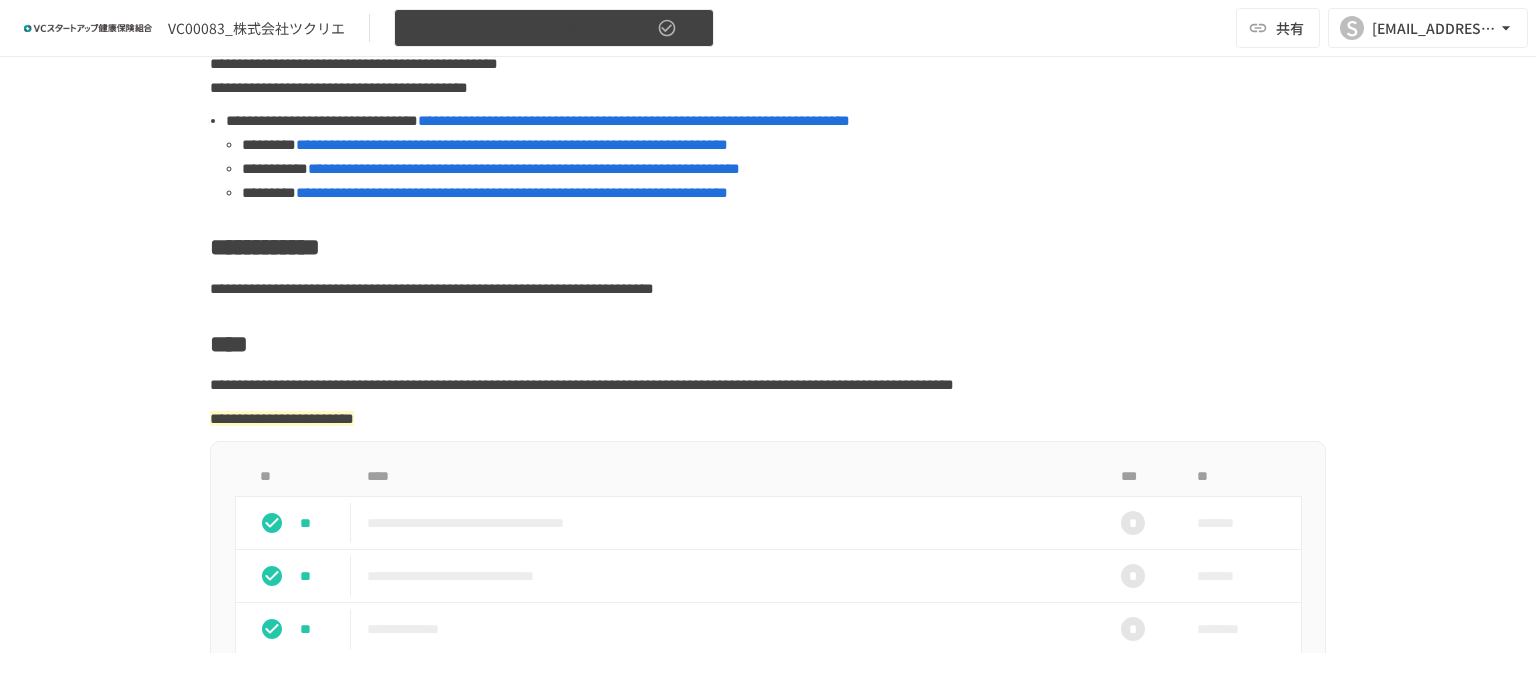 click 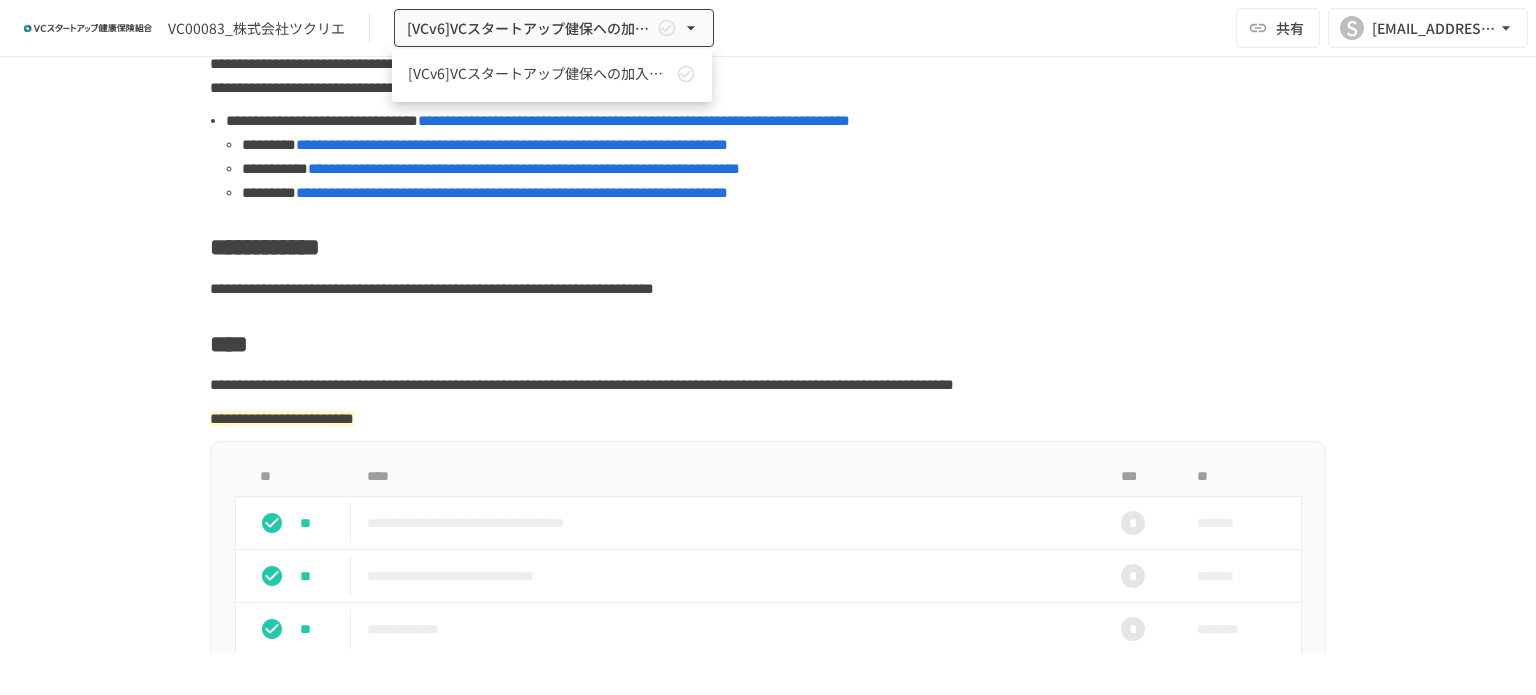 click at bounding box center [768, 347] 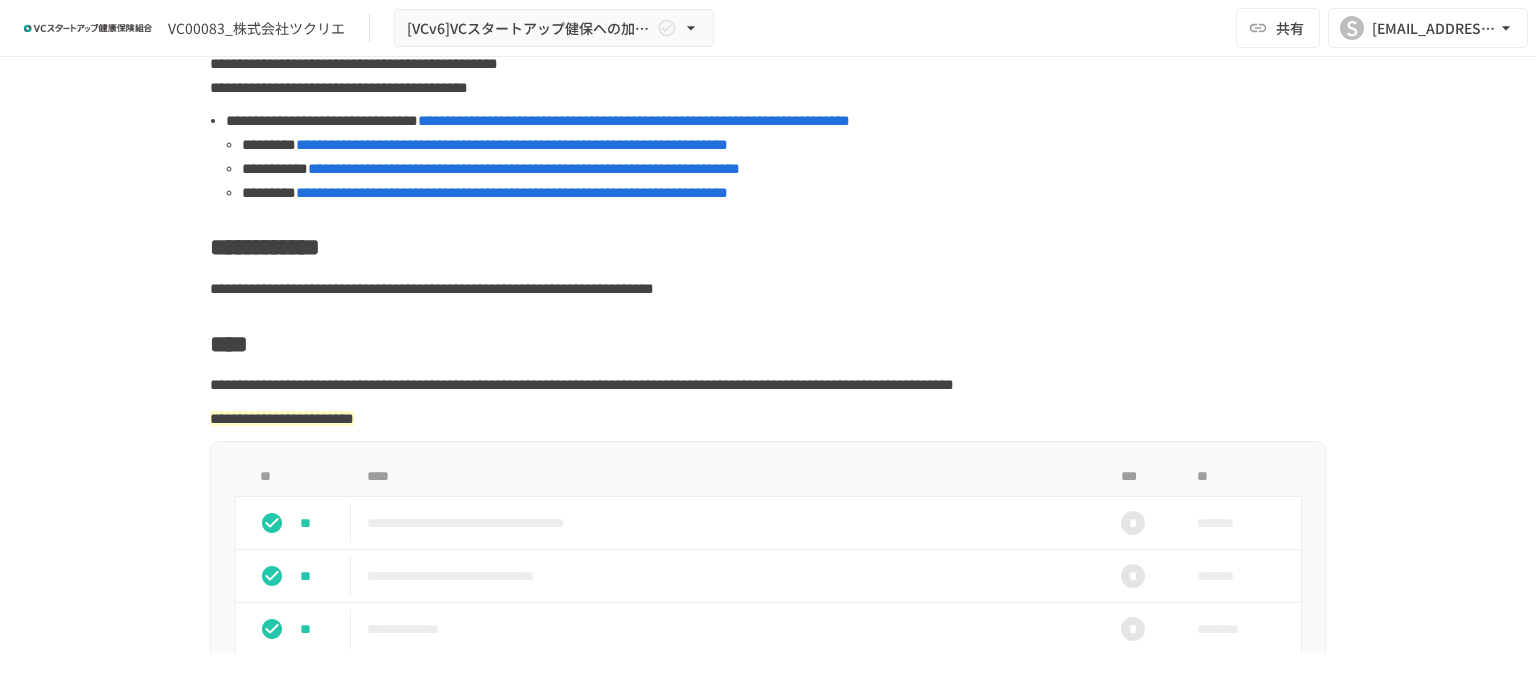 click 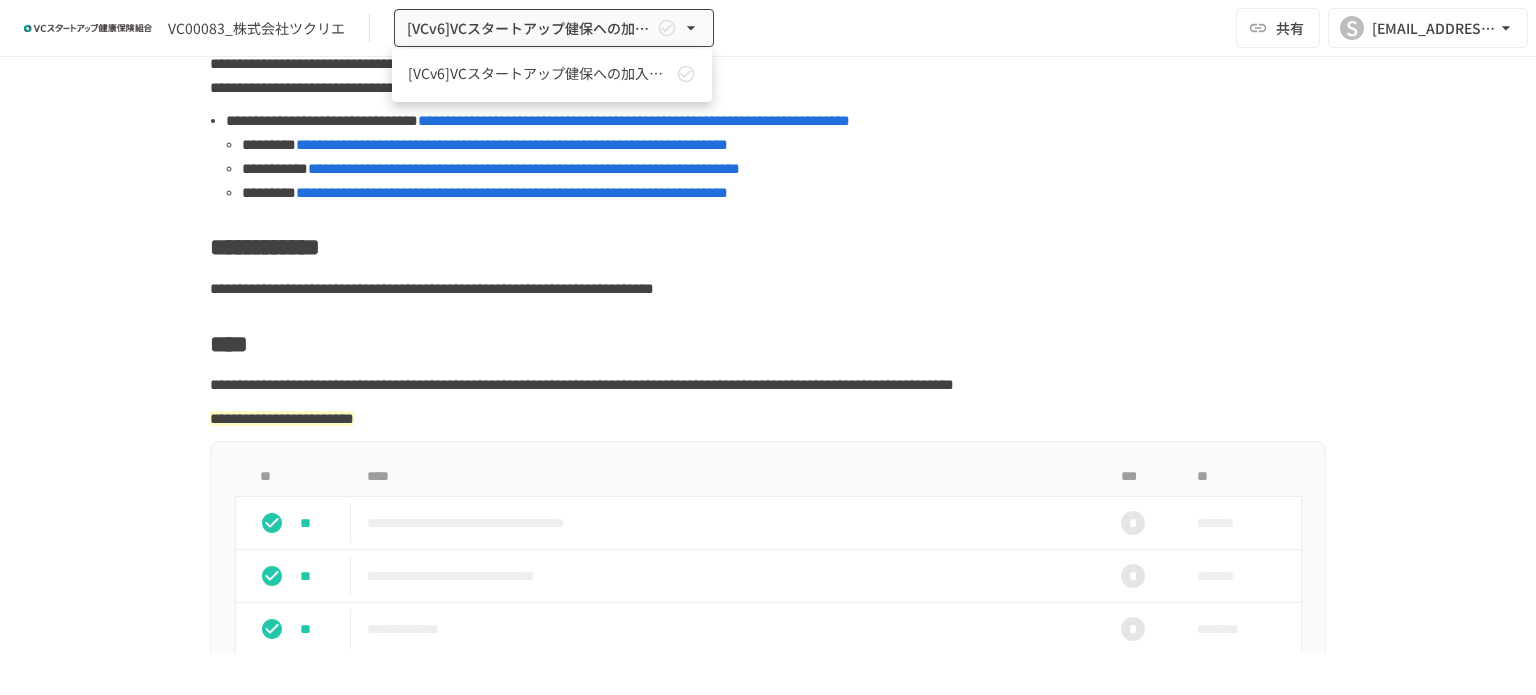 click at bounding box center (768, 347) 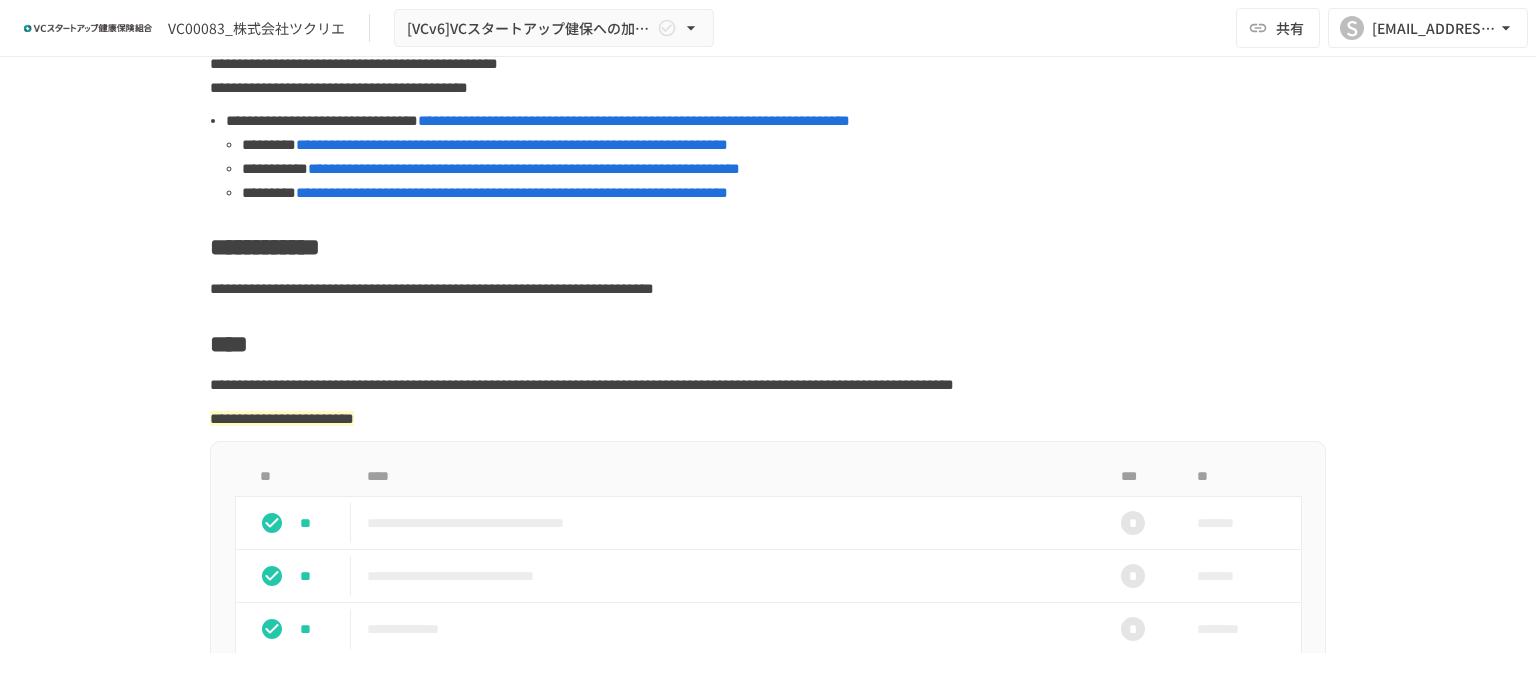 click on "**********" at bounding box center (768, 355) 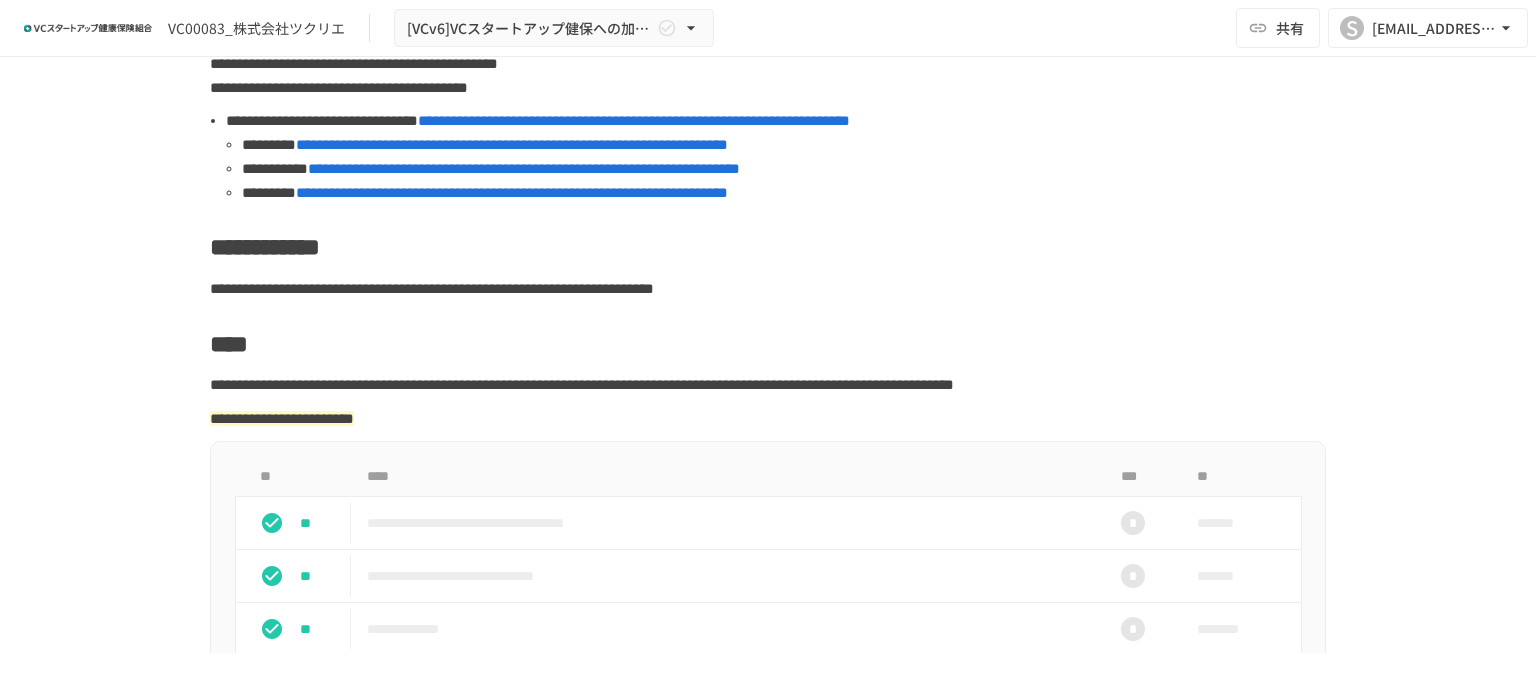 scroll, scrollTop: 0, scrollLeft: 0, axis: both 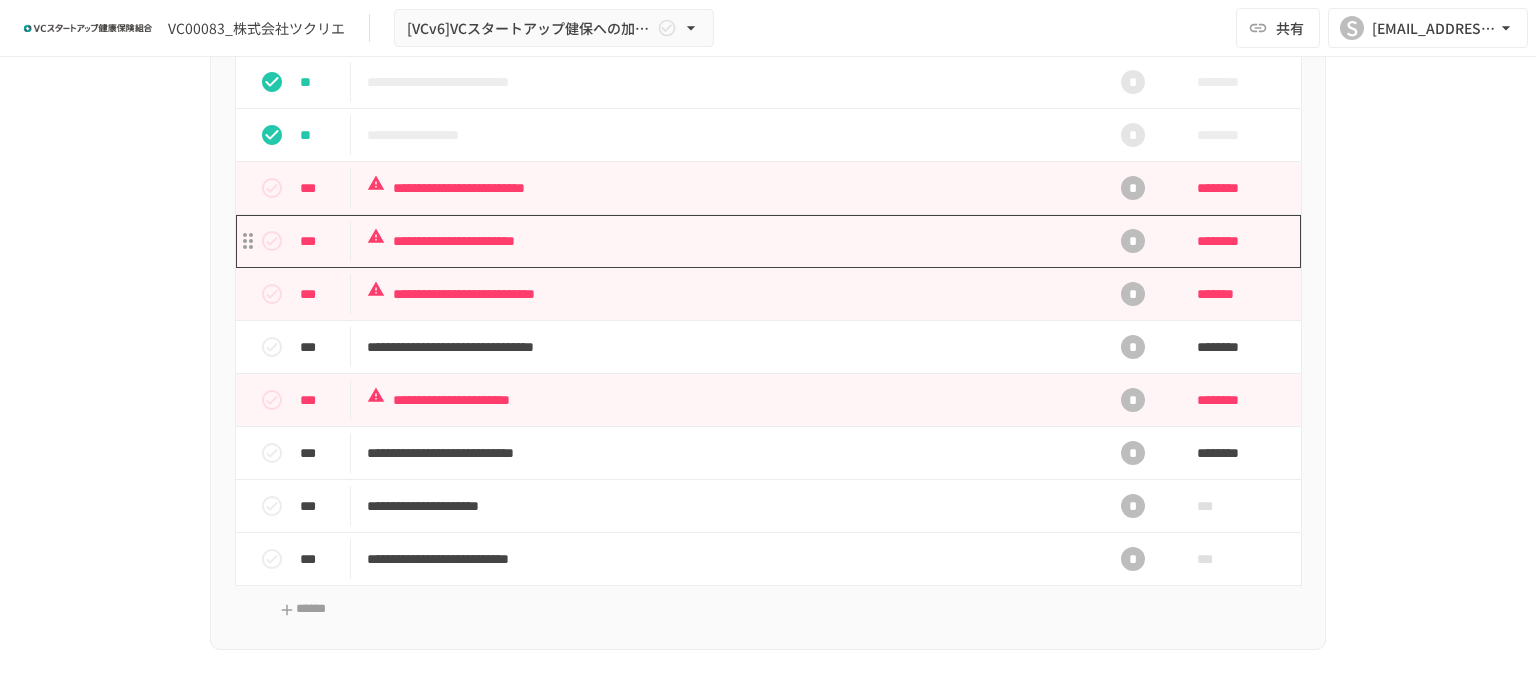 click on "**********" at bounding box center [726, 241] 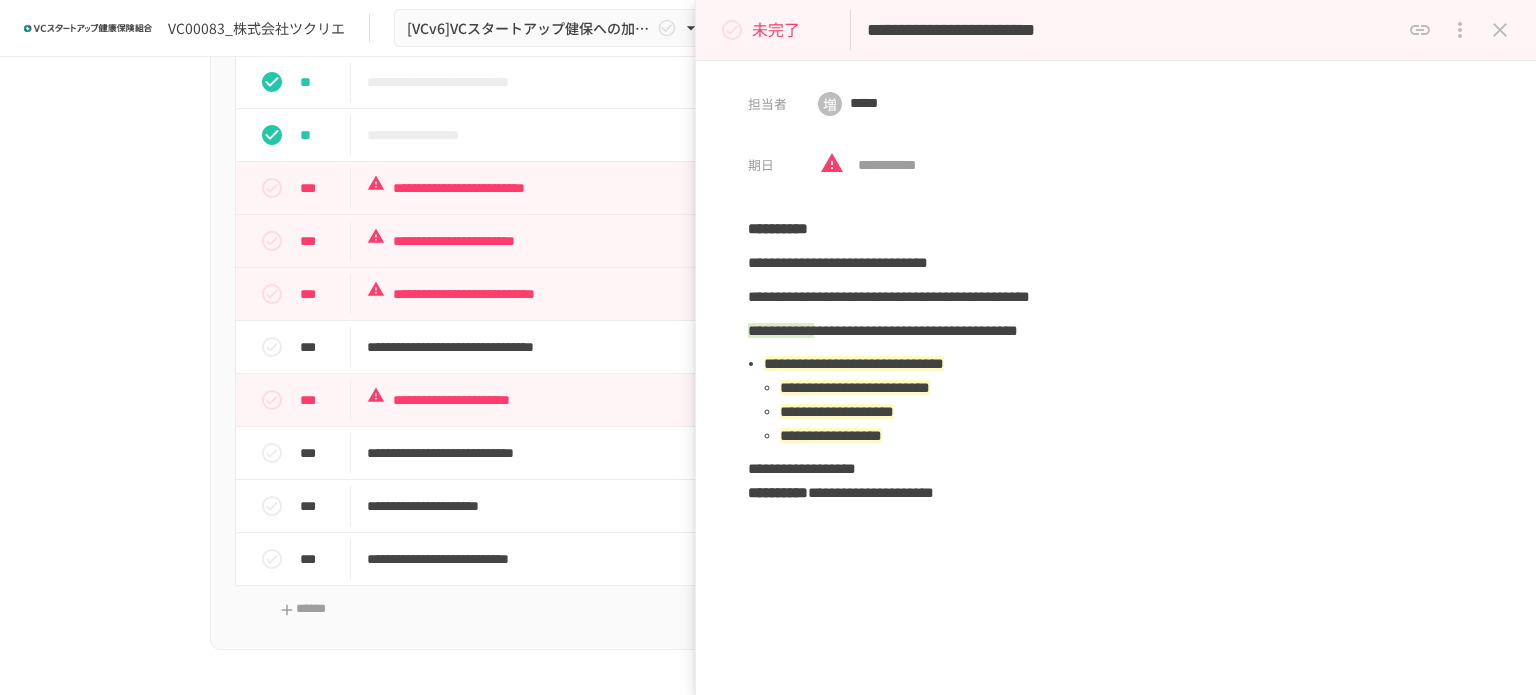 click on "**********" at bounding box center [768, 355] 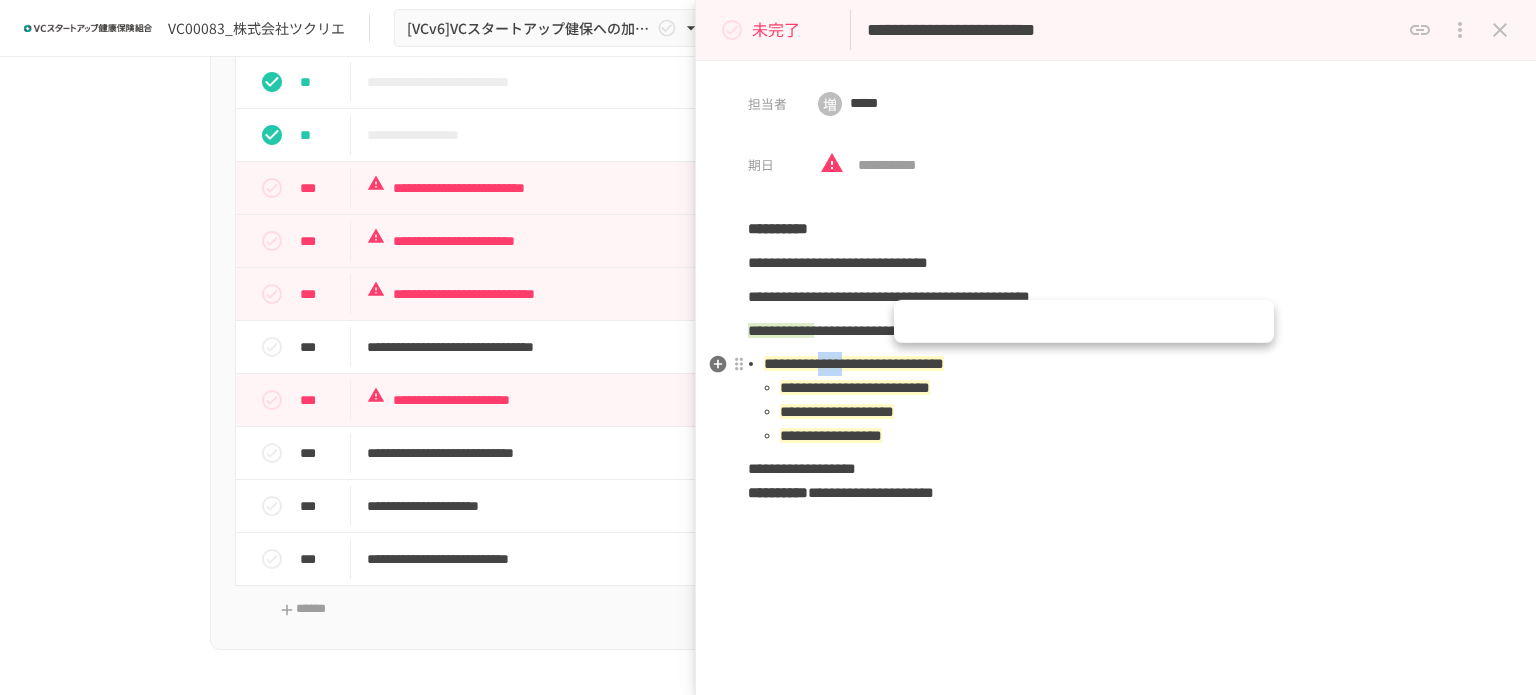 drag, startPoint x: 900, startPoint y: 361, endPoint x: 948, endPoint y: 365, distance: 48.166378 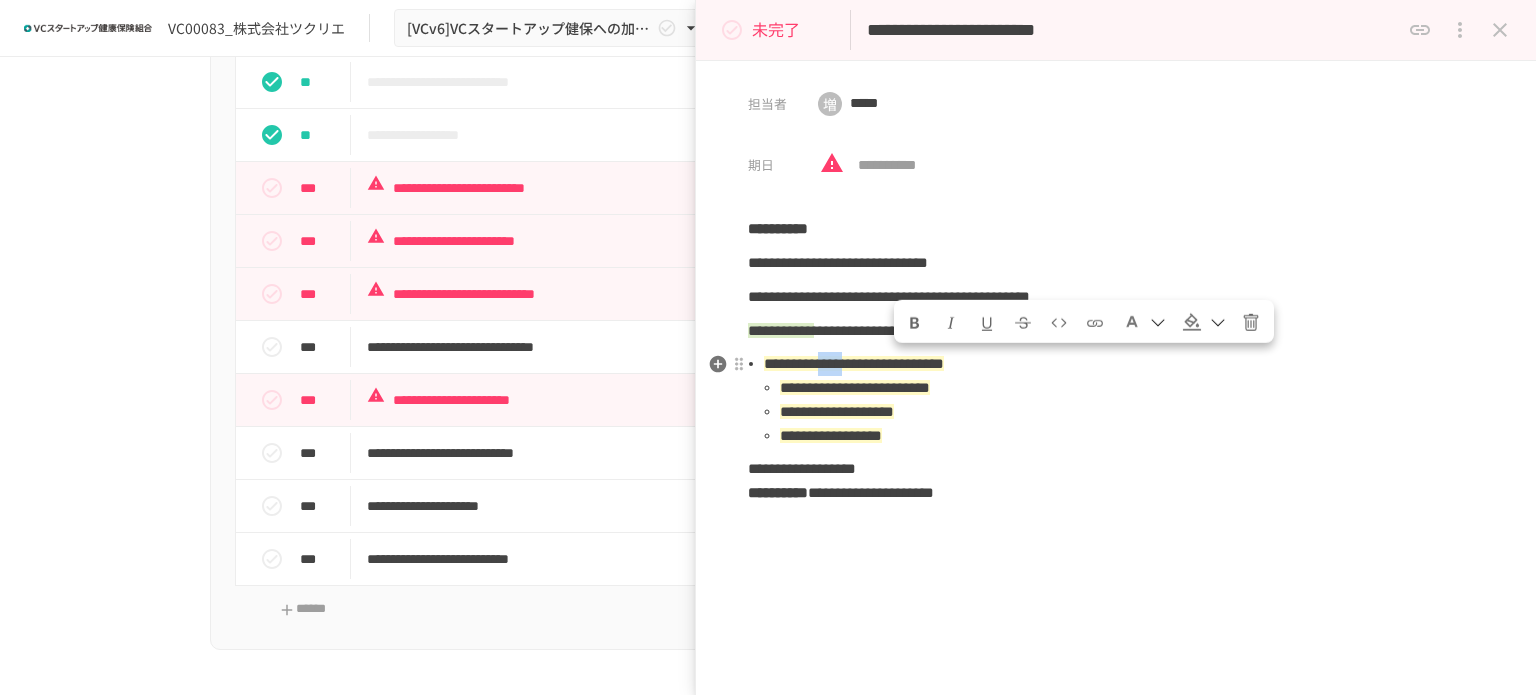 click on "**********" at bounding box center [854, 363] 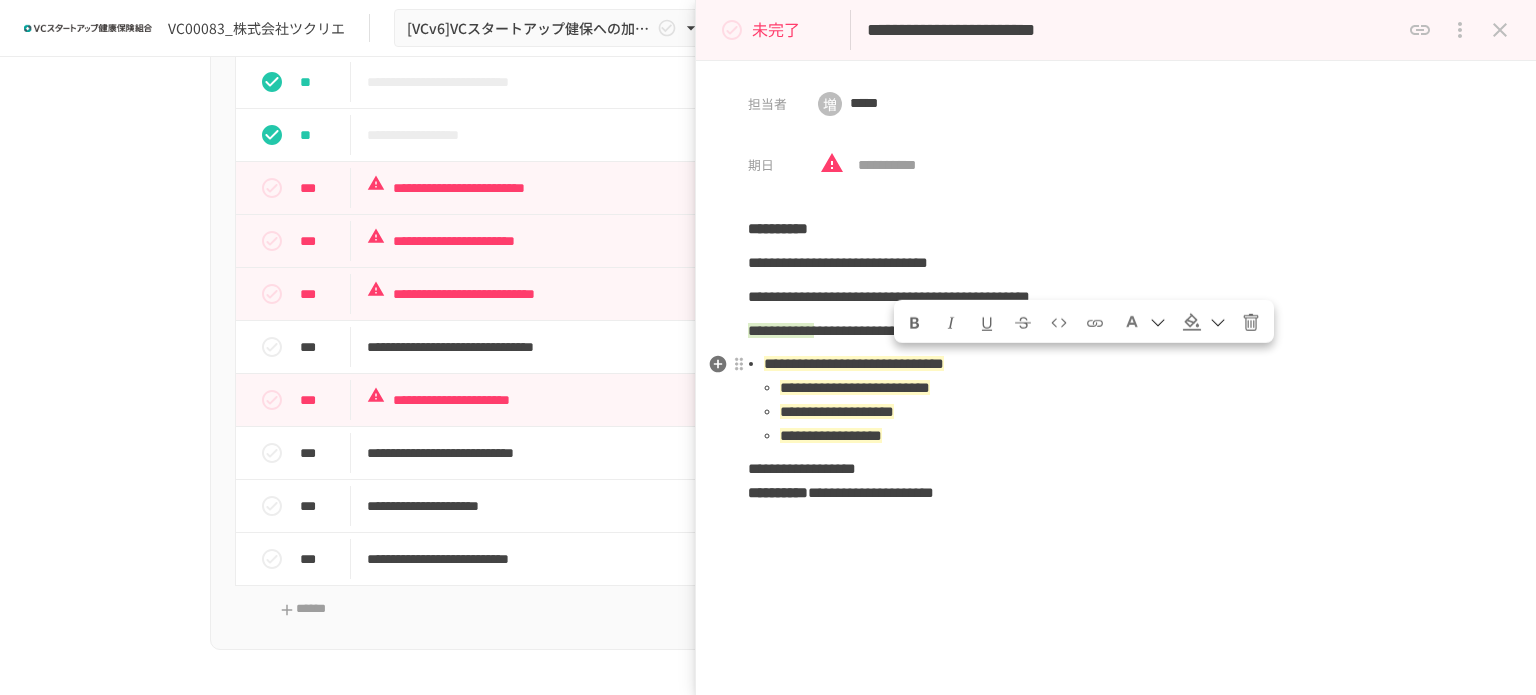 click on "**********" at bounding box center [1132, 412] 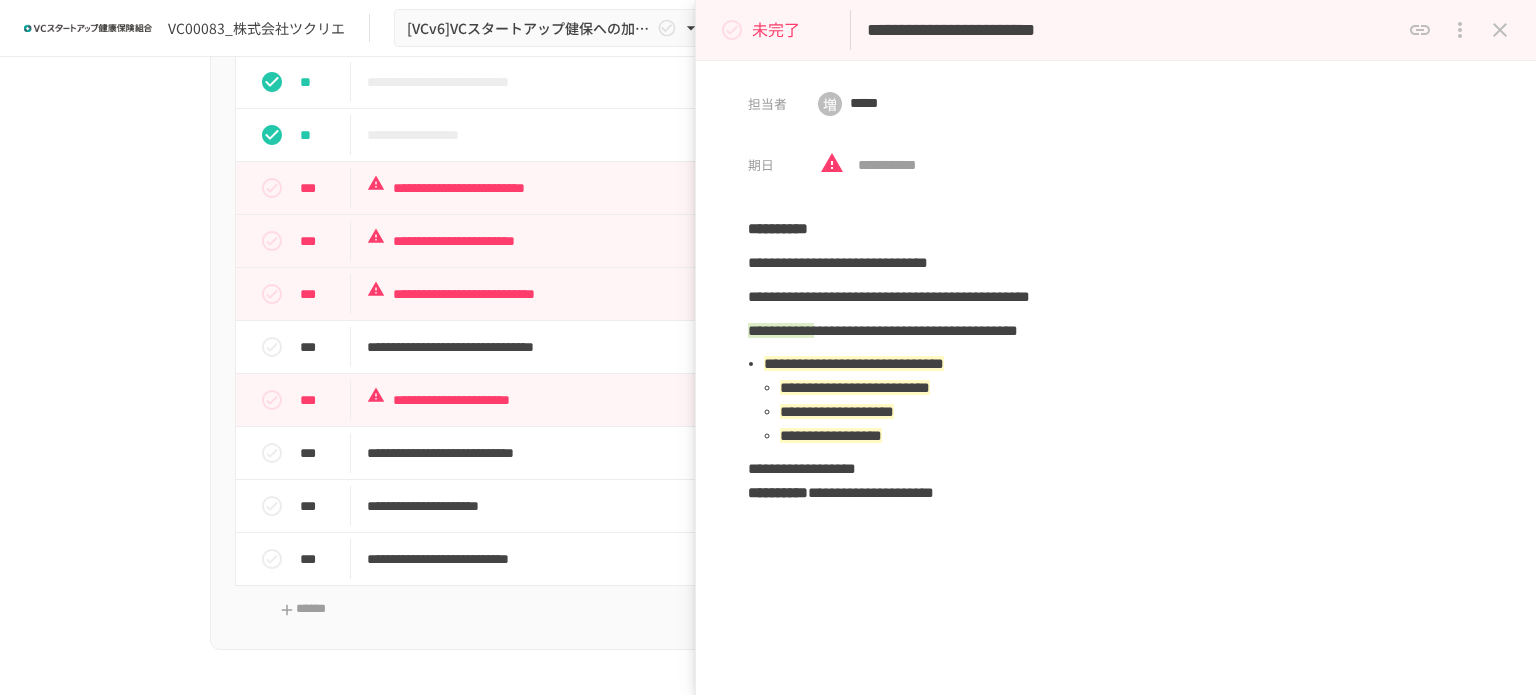 drag, startPoint x: 988, startPoint y: 28, endPoint x: 1039, endPoint y: 33, distance: 51.24451 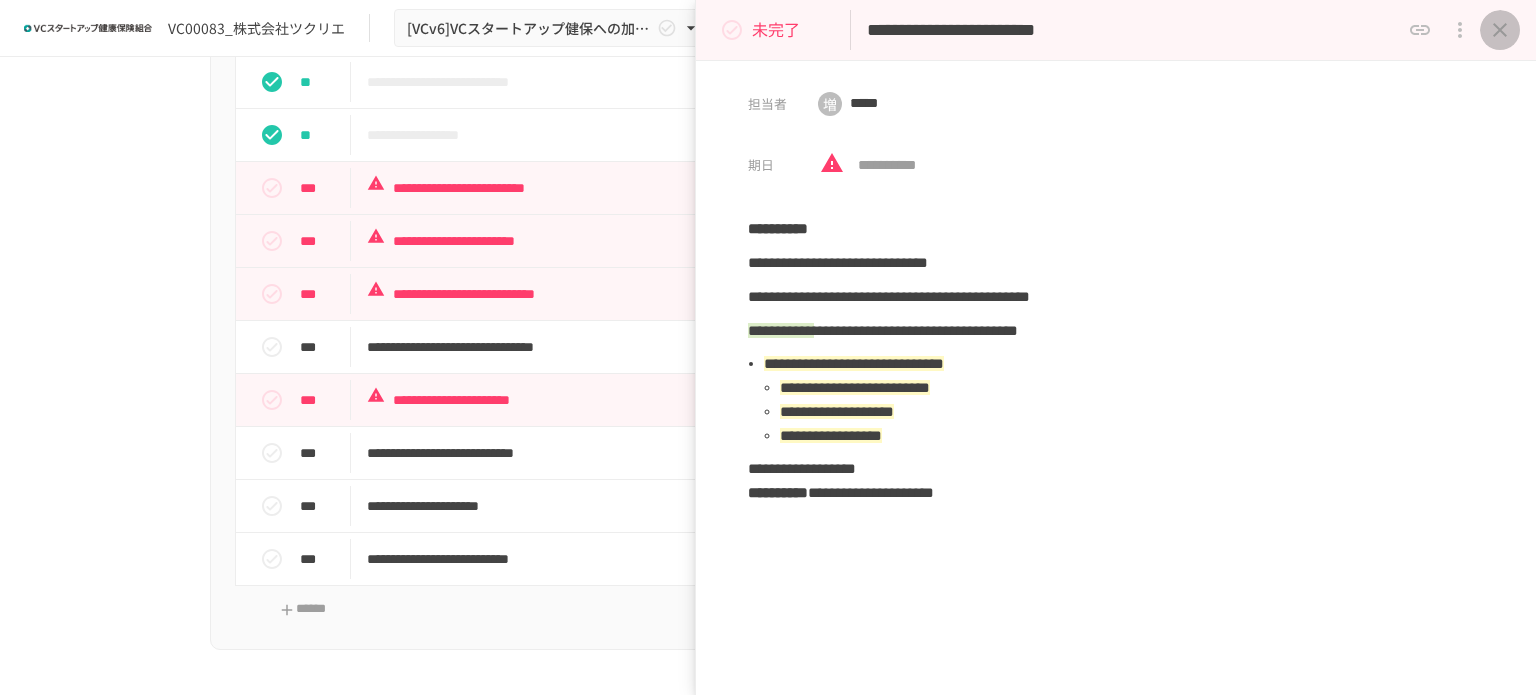 click 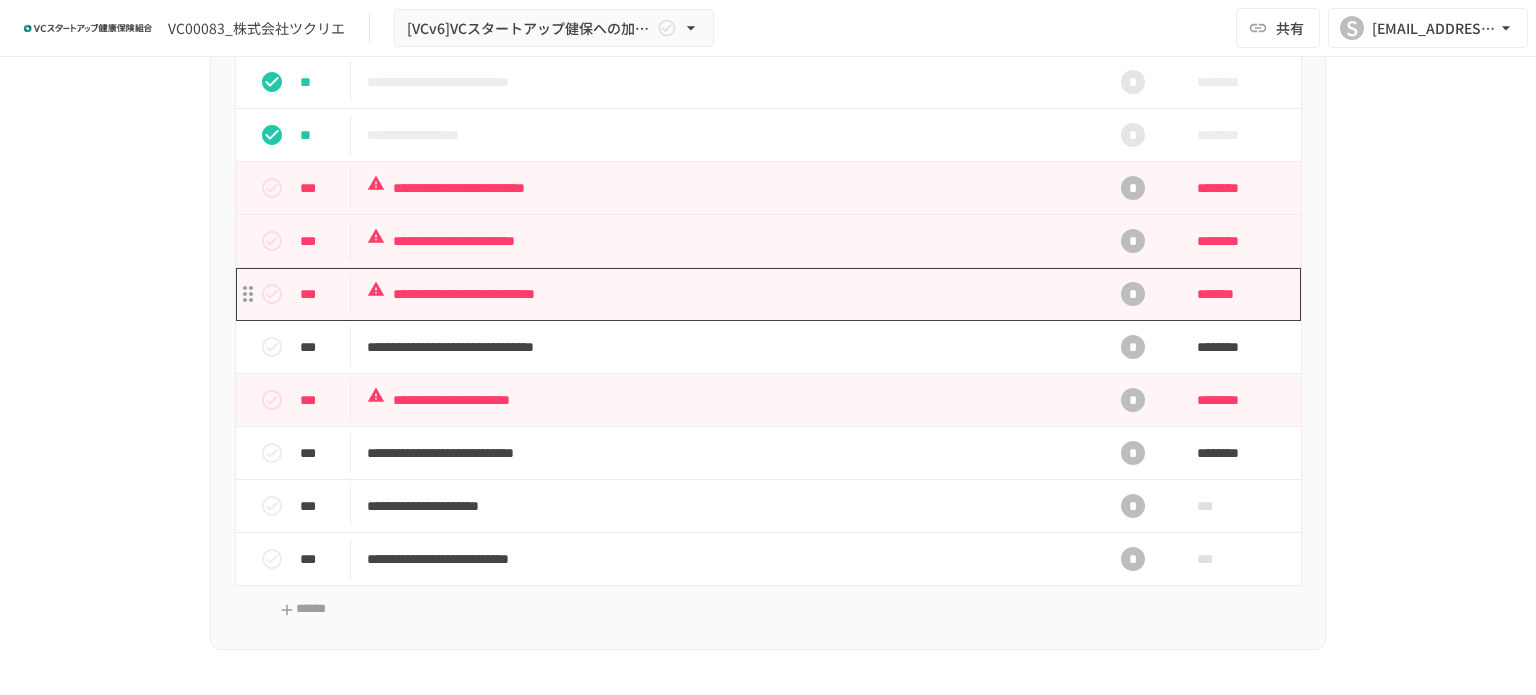 click on "**********" at bounding box center (726, 294) 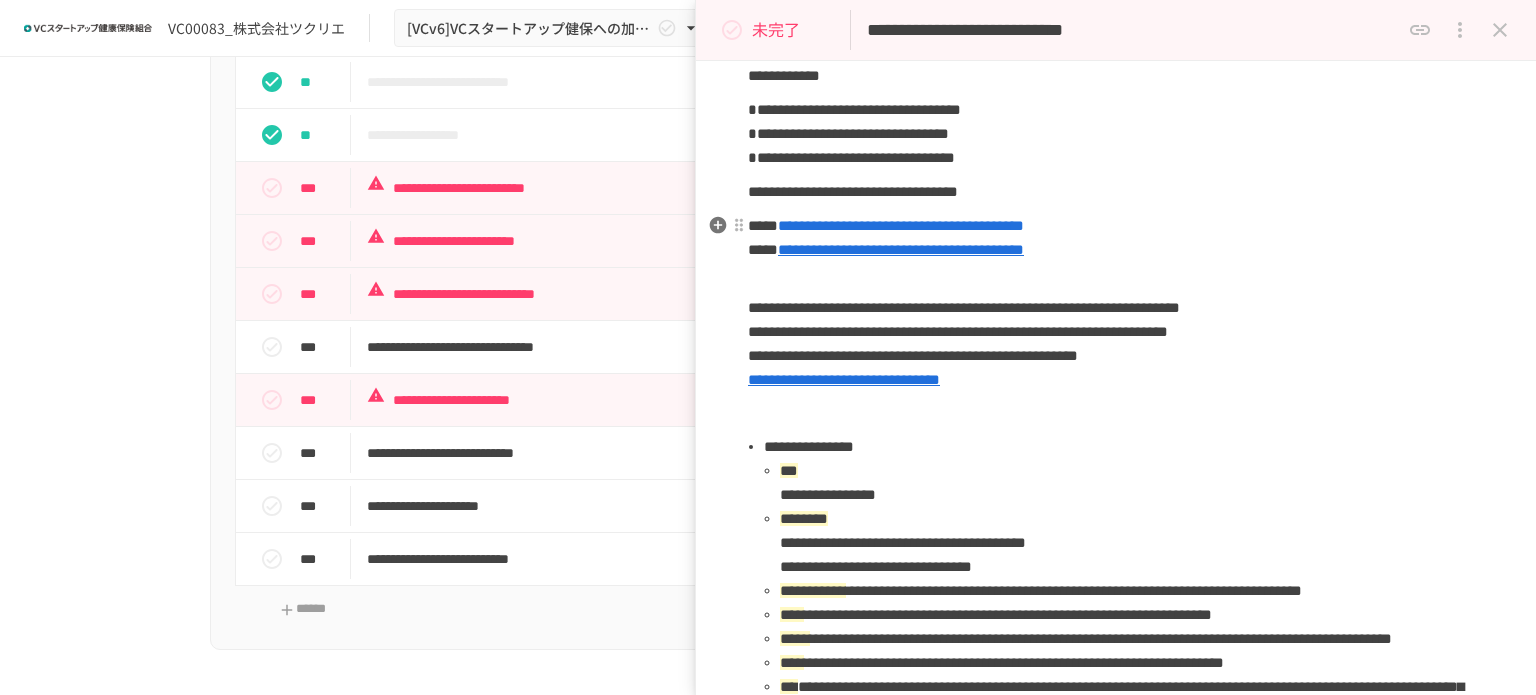 scroll, scrollTop: 500, scrollLeft: 0, axis: vertical 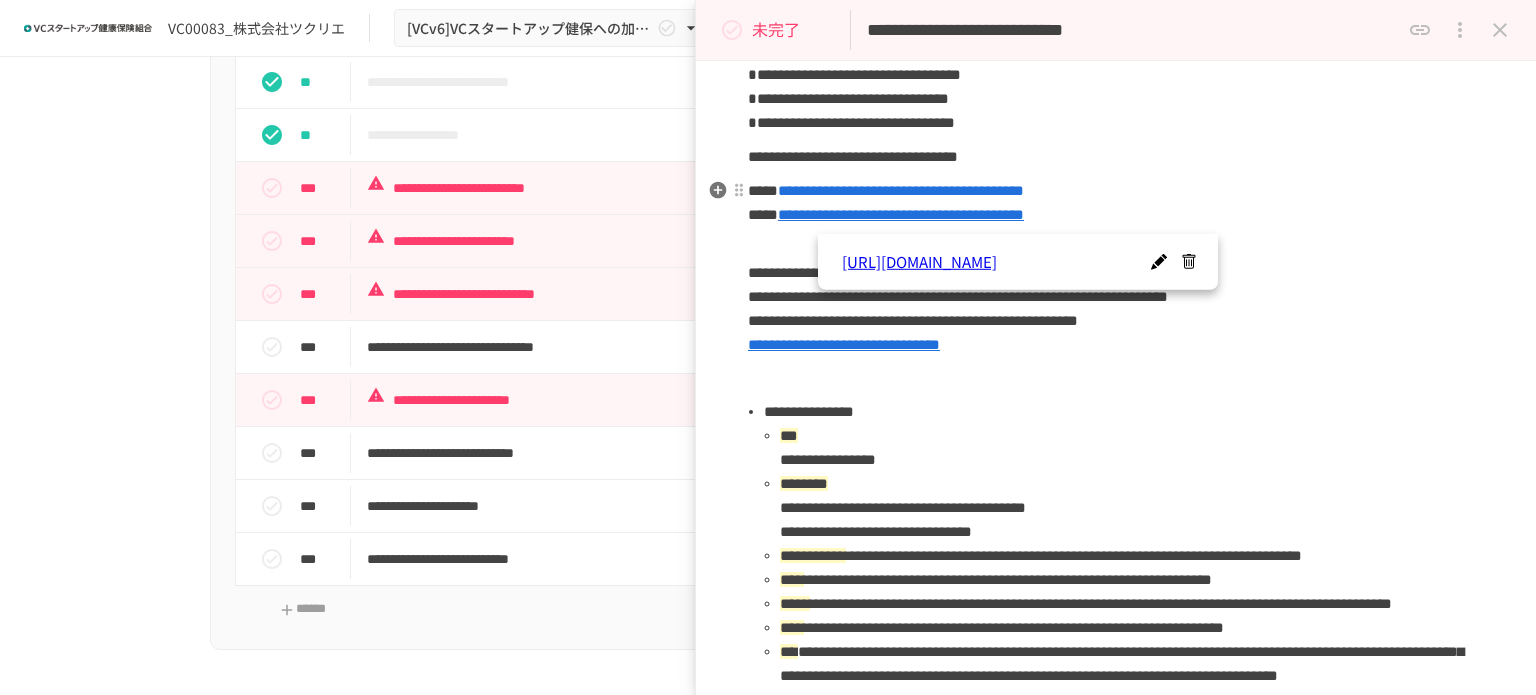click on "**********" at bounding box center [901, 214] 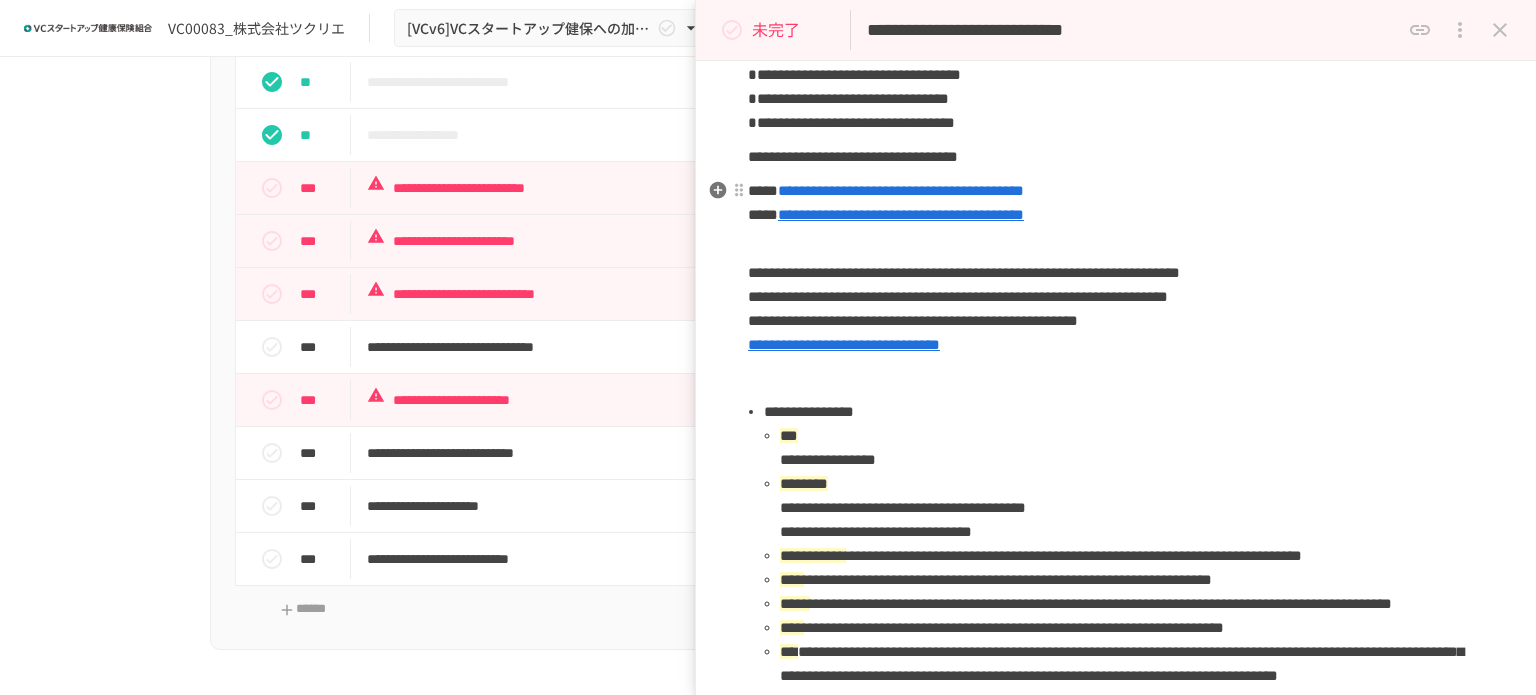 click on "**********" at bounding box center [1116, 321] 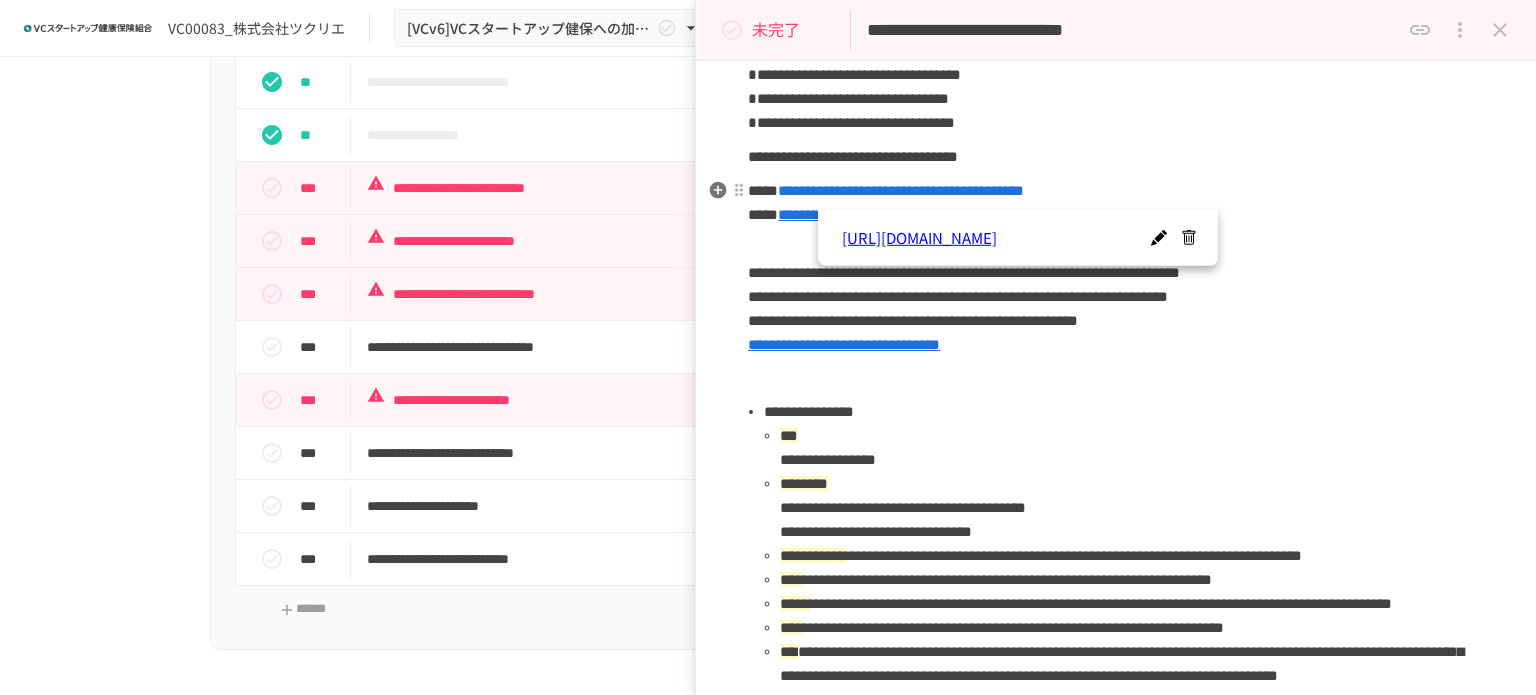 drag, startPoint x: 1147, startPoint y: 190, endPoint x: 1156, endPoint y: 184, distance: 10.816654 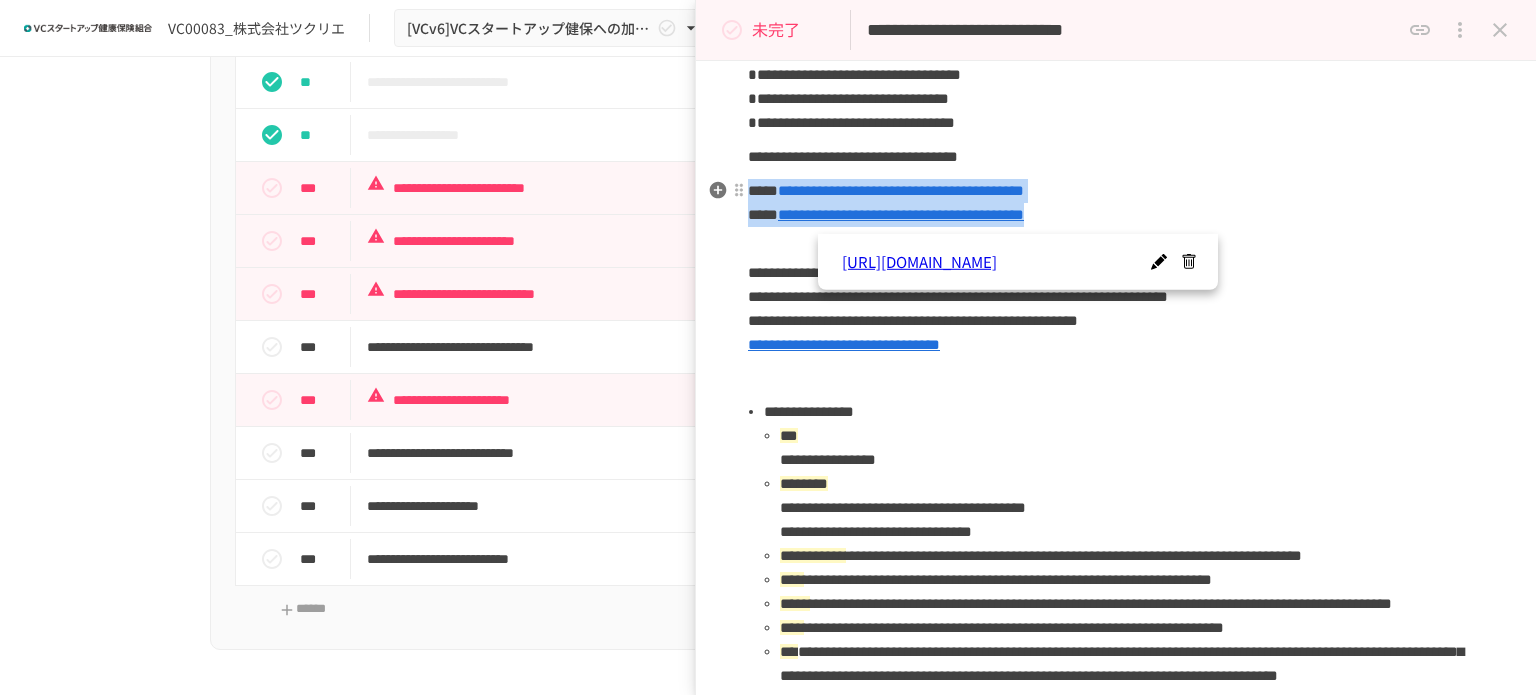 drag, startPoint x: 749, startPoint y: 192, endPoint x: 1159, endPoint y: 215, distance: 410.64462 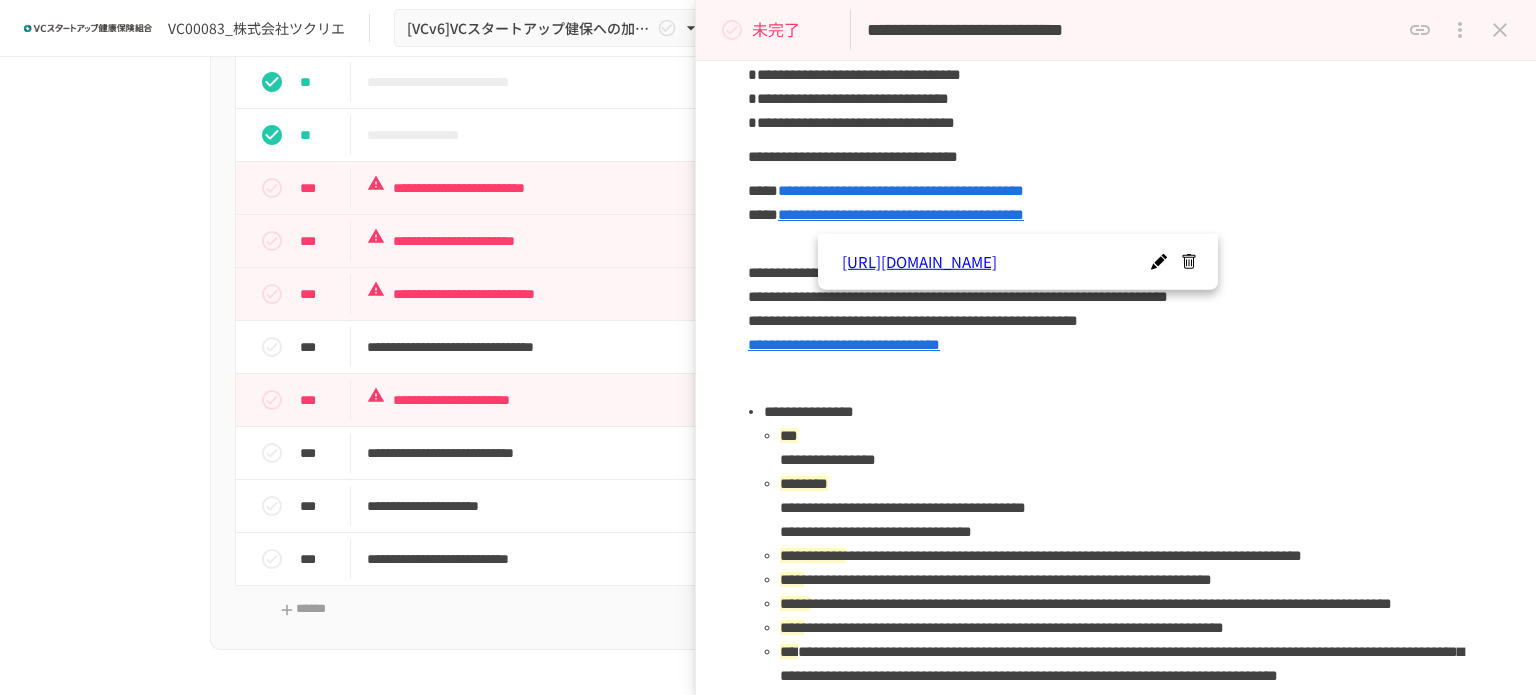 click on "**********" at bounding box center (768, 355) 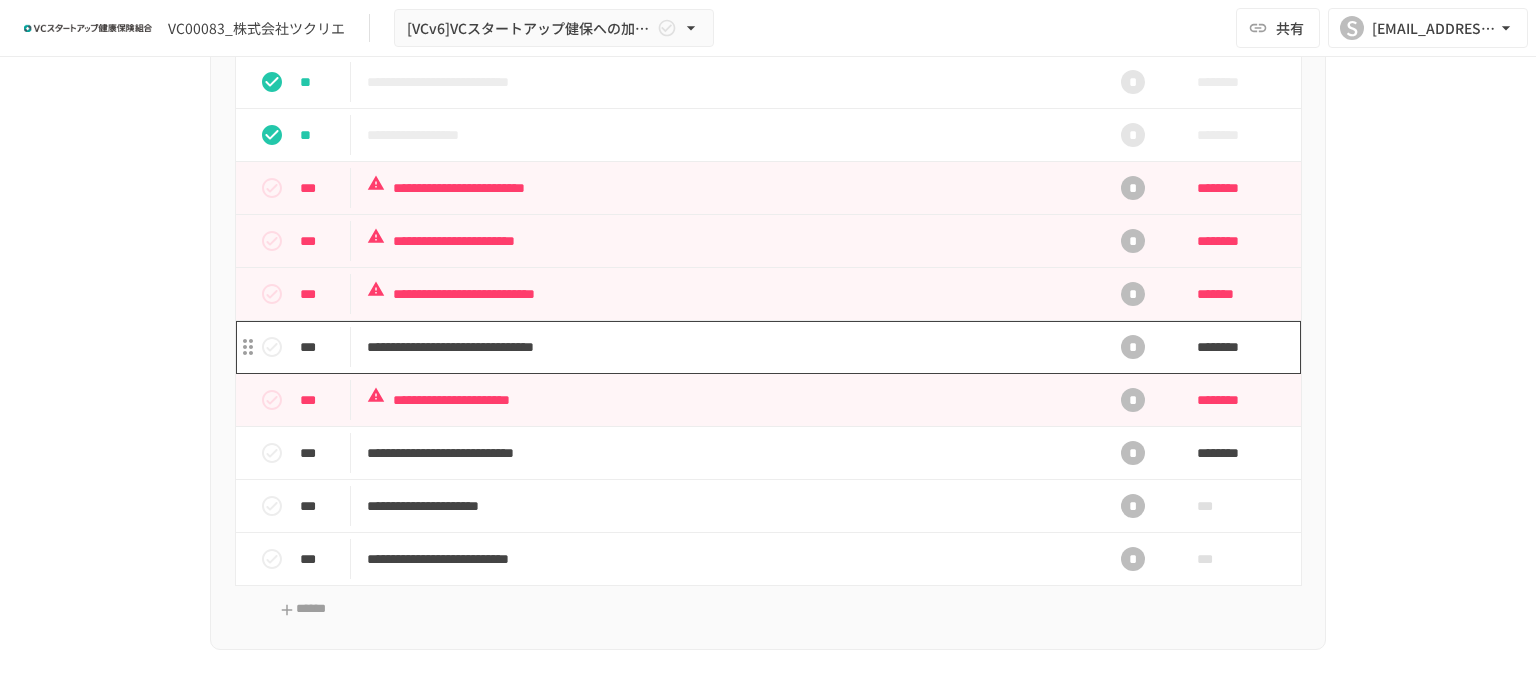 click on "**********" at bounding box center [726, 347] 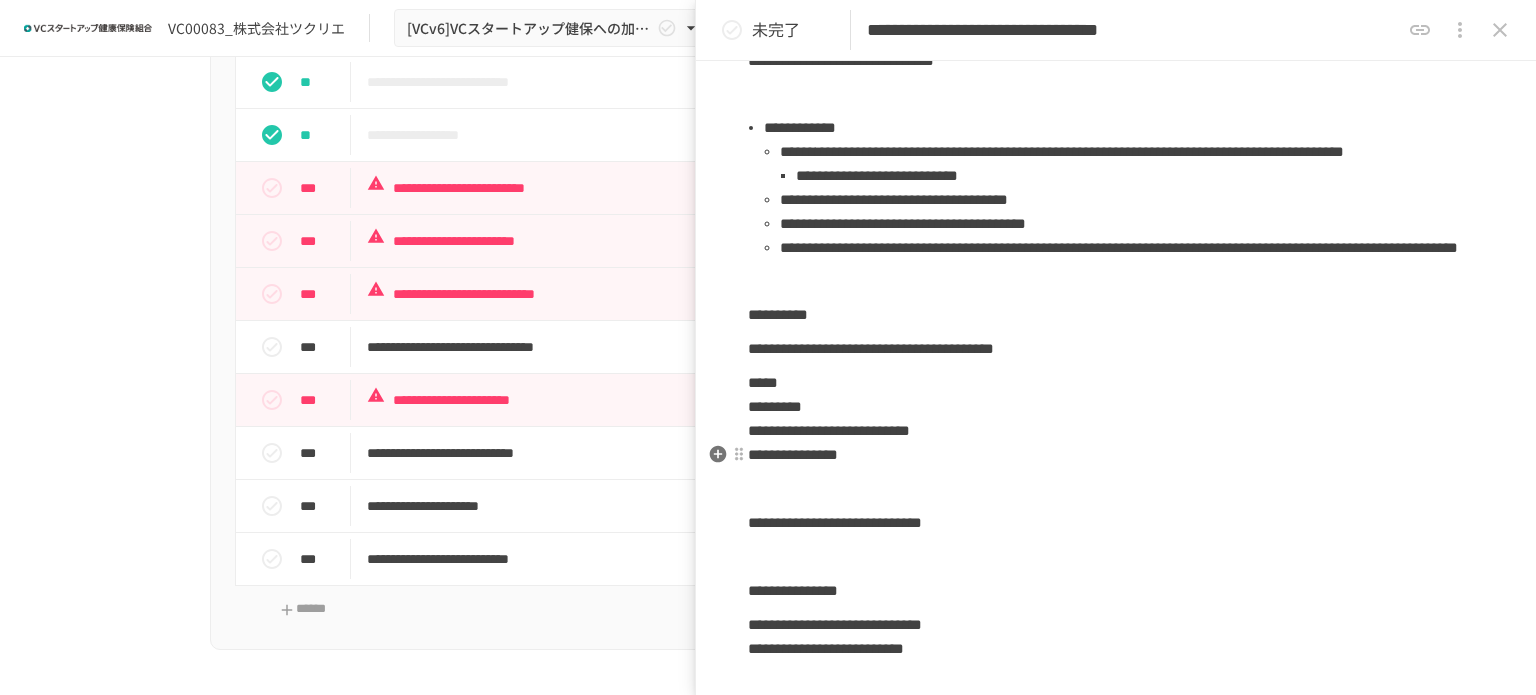 scroll, scrollTop: 400, scrollLeft: 0, axis: vertical 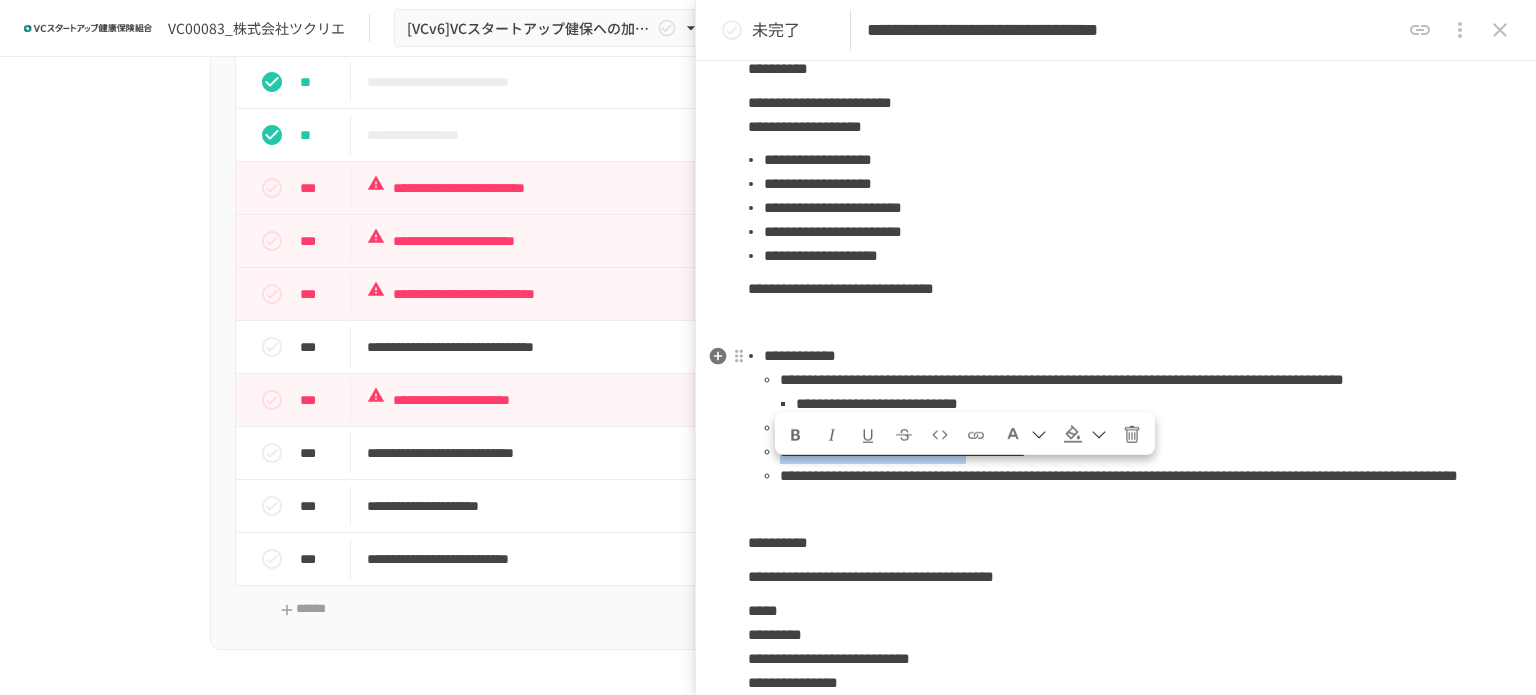 drag, startPoint x: 782, startPoint y: 473, endPoint x: 1239, endPoint y: 474, distance: 457.0011 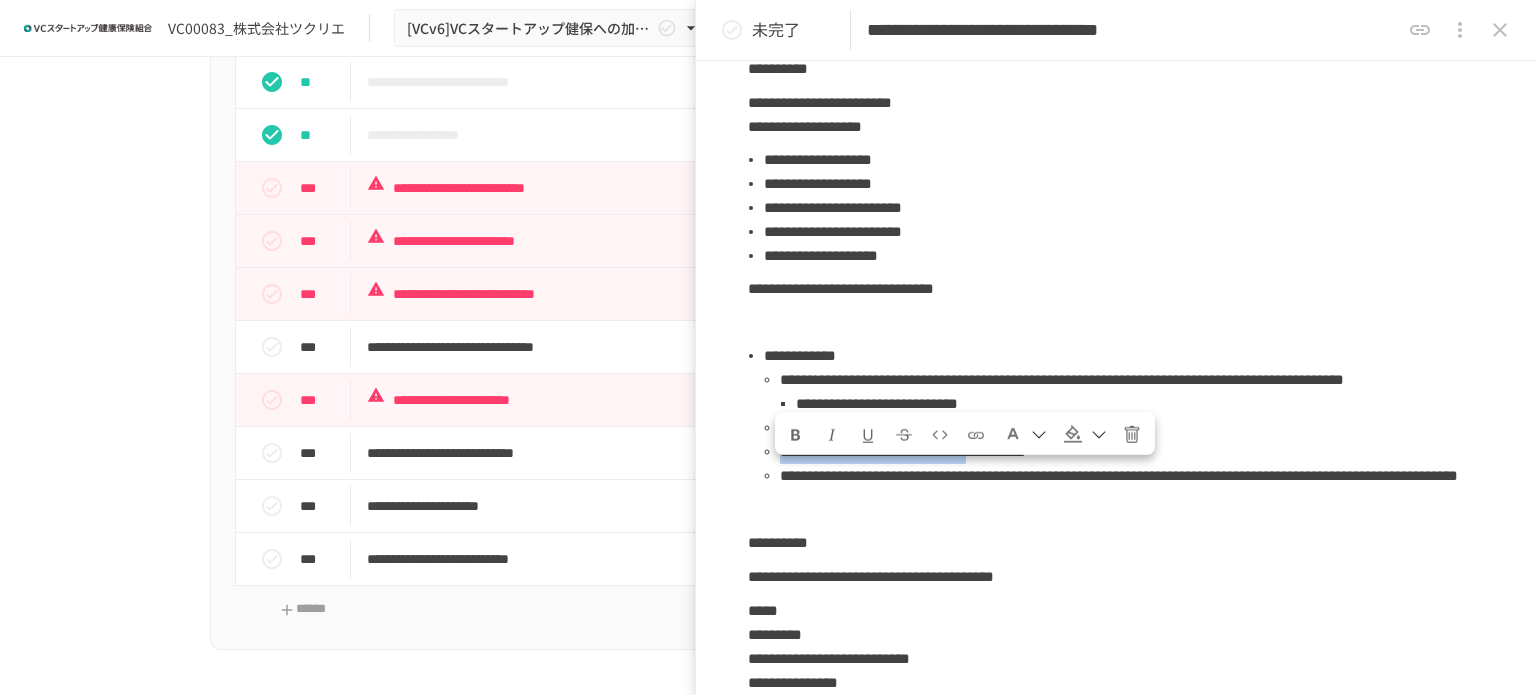 click on "**********" at bounding box center (768, 355) 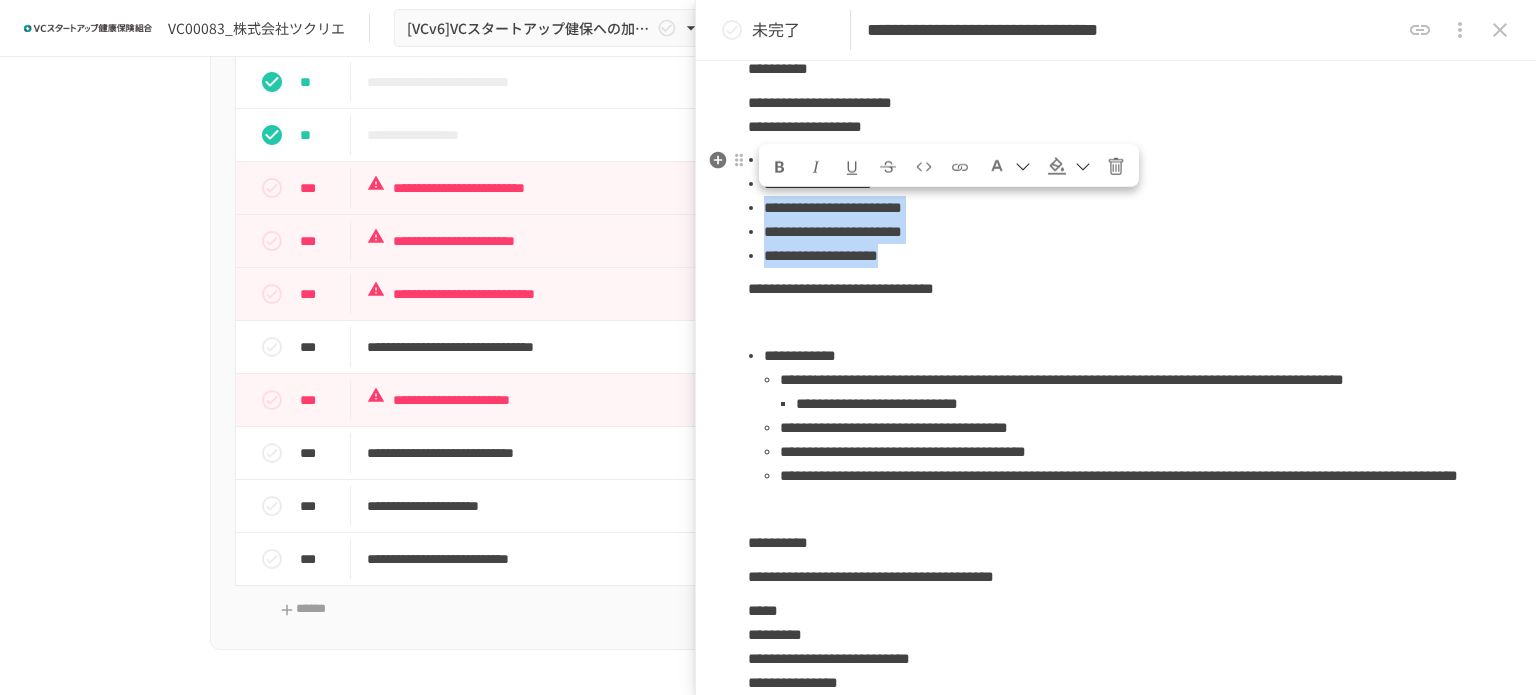 drag, startPoint x: 767, startPoint y: 211, endPoint x: 1044, endPoint y: 256, distance: 280.63144 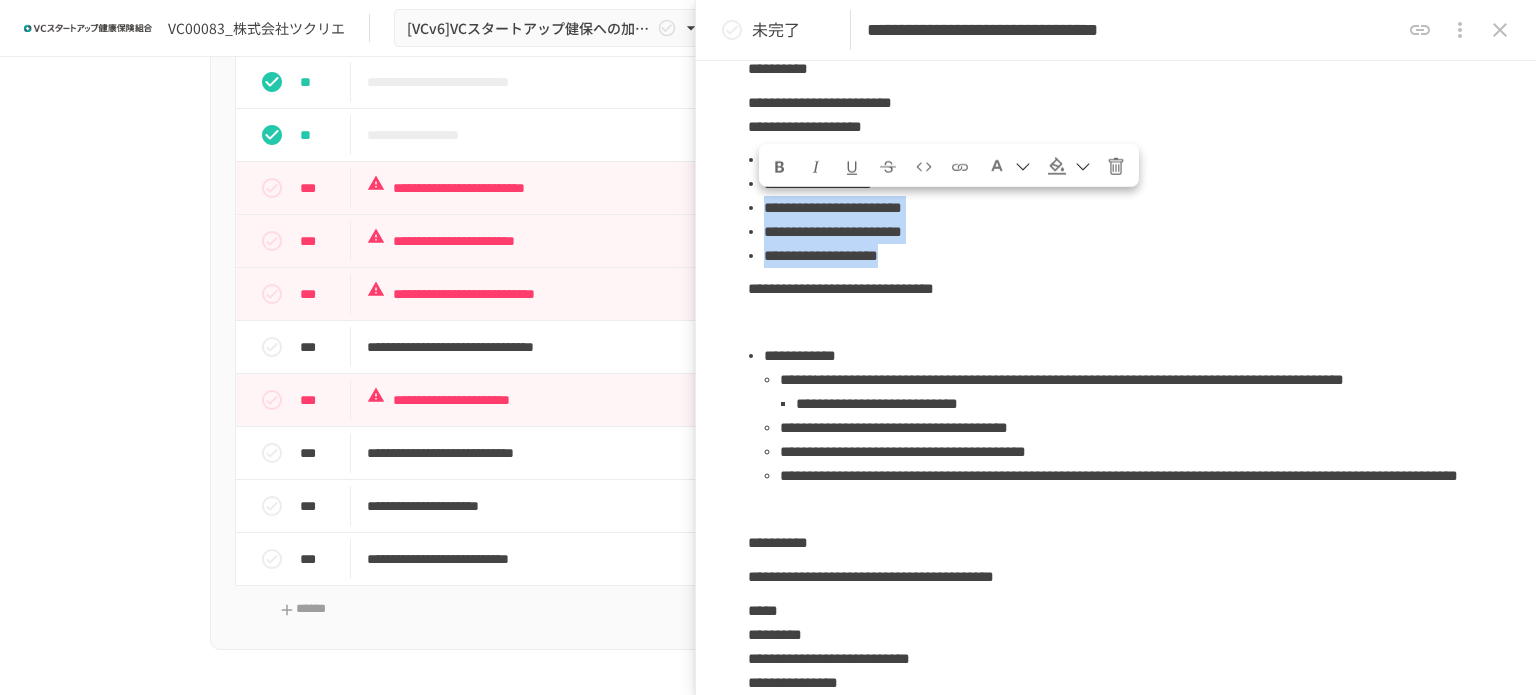 click on "**********" at bounding box center [768, 355] 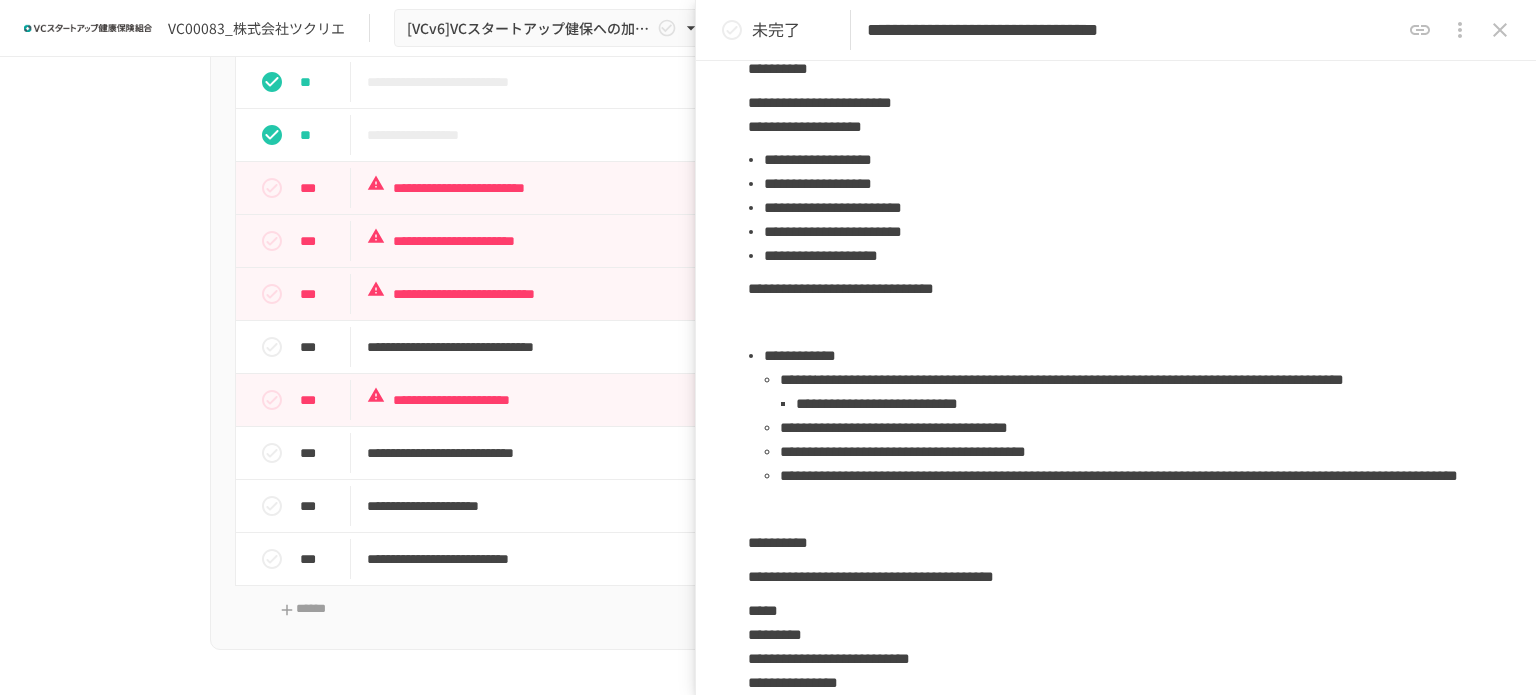 click 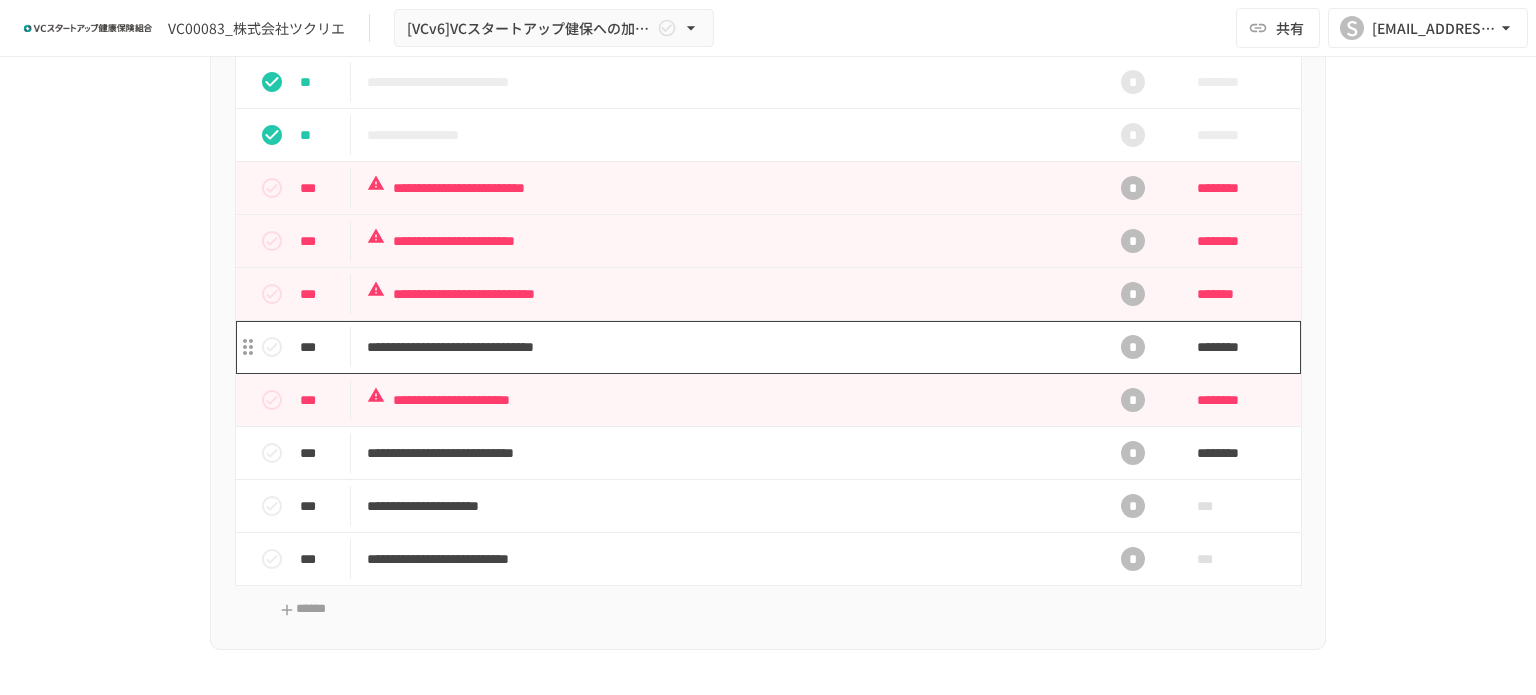 click on "**********" at bounding box center (726, 347) 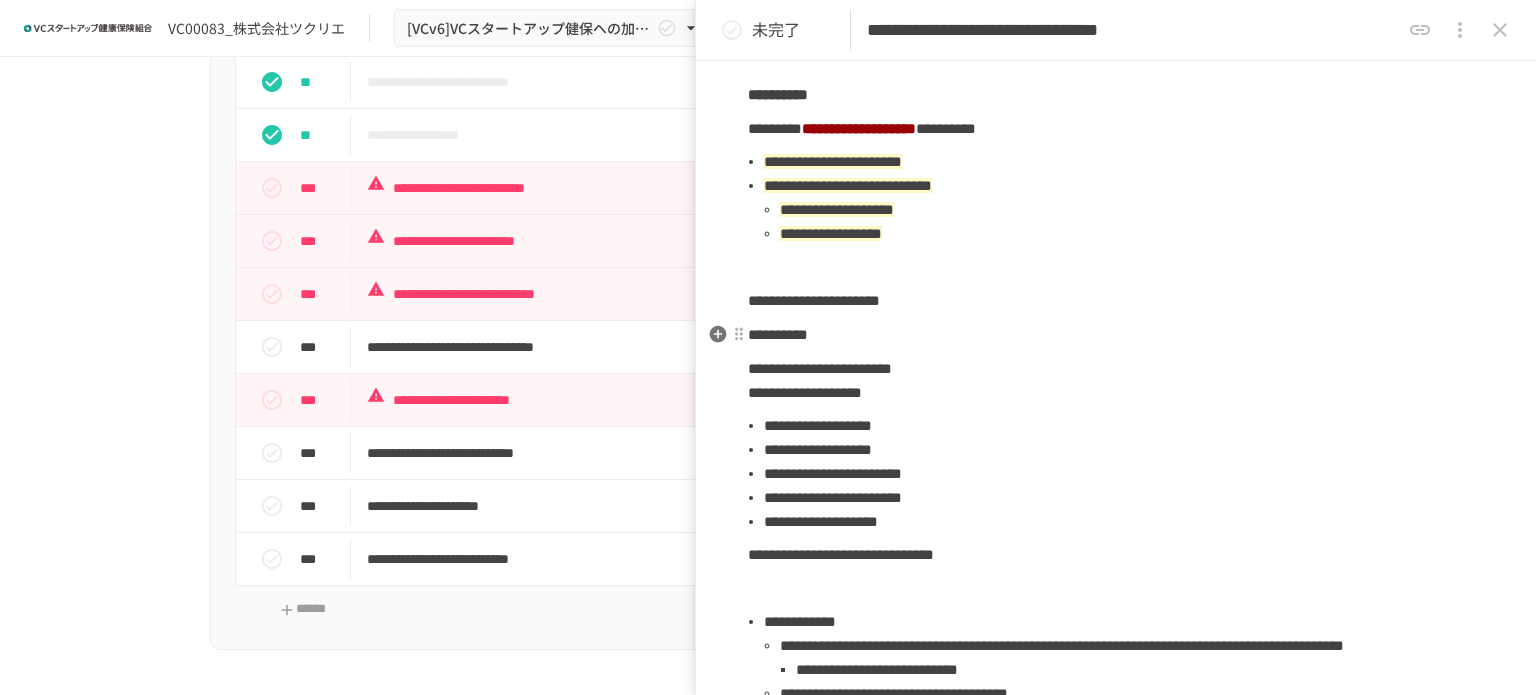 scroll, scrollTop: 100, scrollLeft: 0, axis: vertical 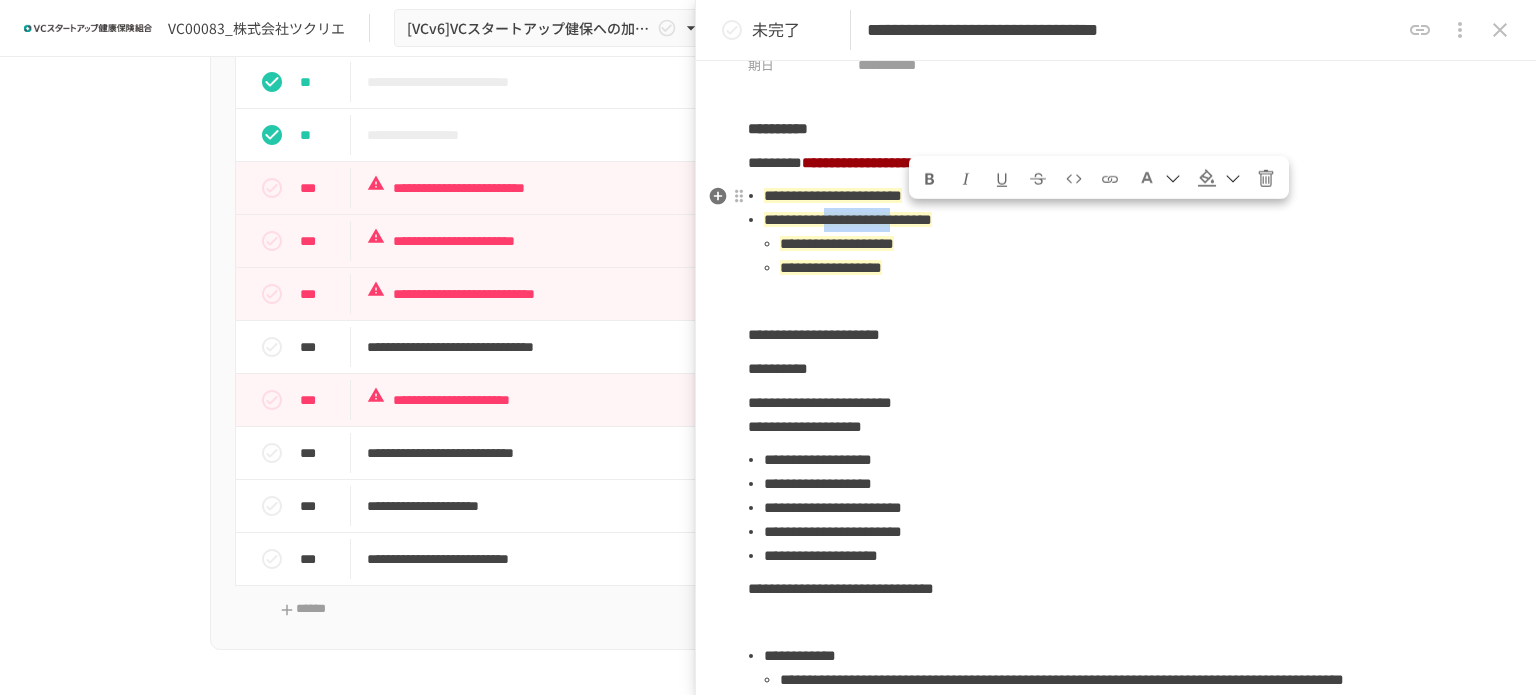 drag, startPoint x: 914, startPoint y: 220, endPoint x: 1078, endPoint y: 223, distance: 164.02744 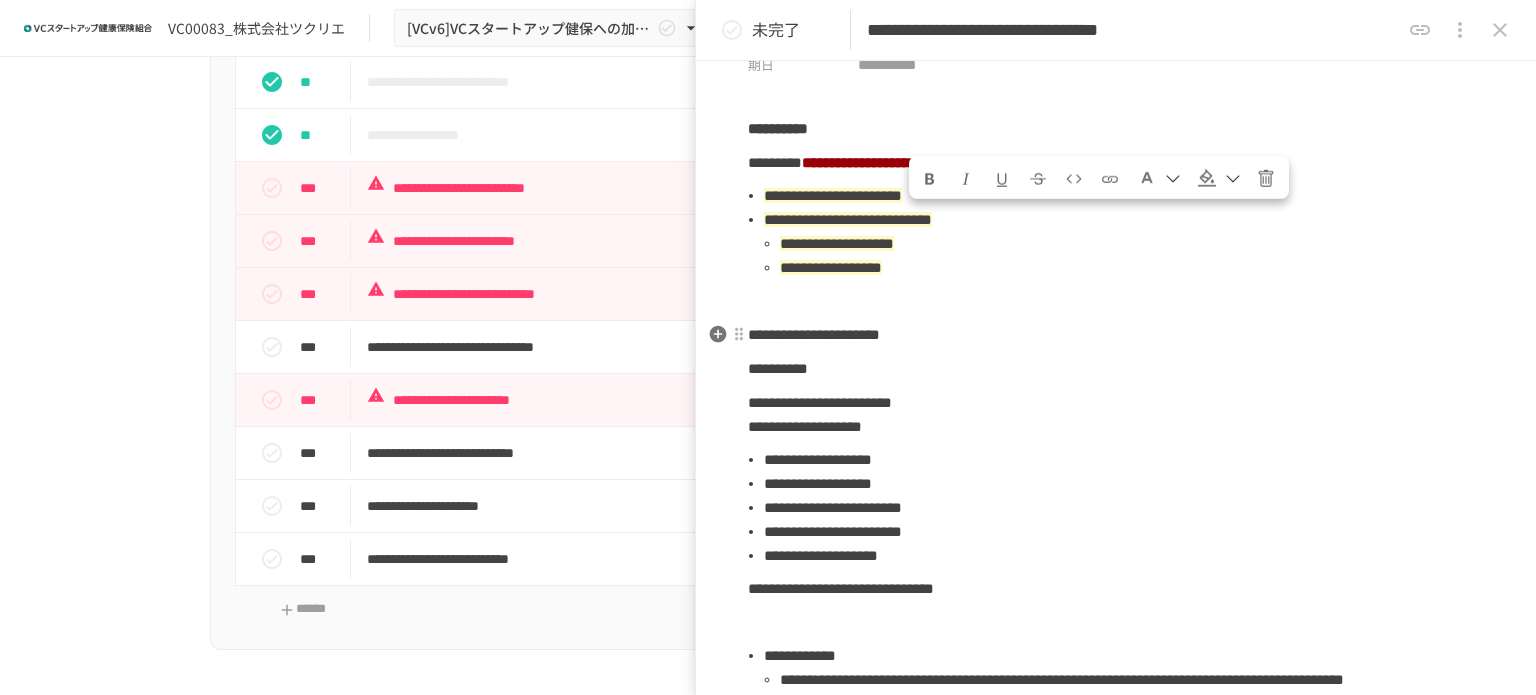 click on "**********" at bounding box center [1116, 335] 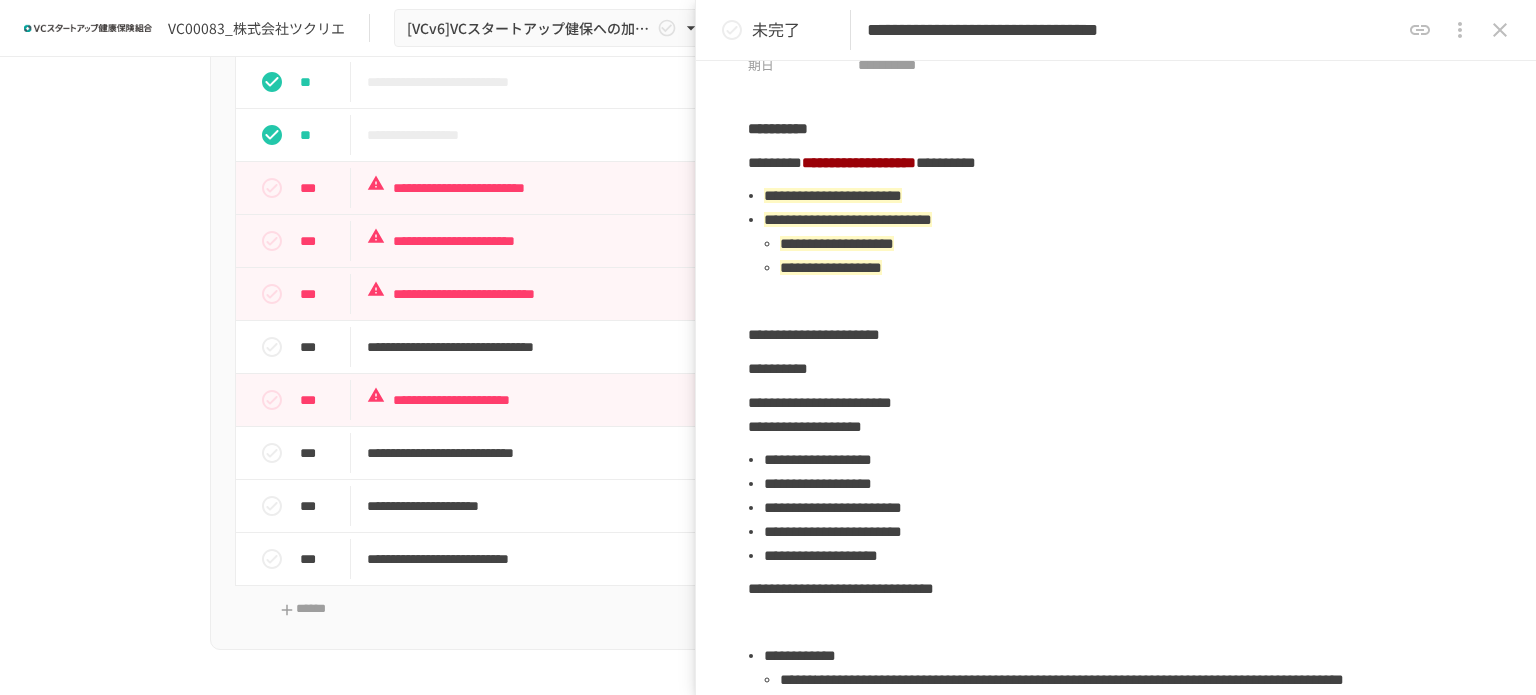 click on "**********" at bounding box center [768, 355] 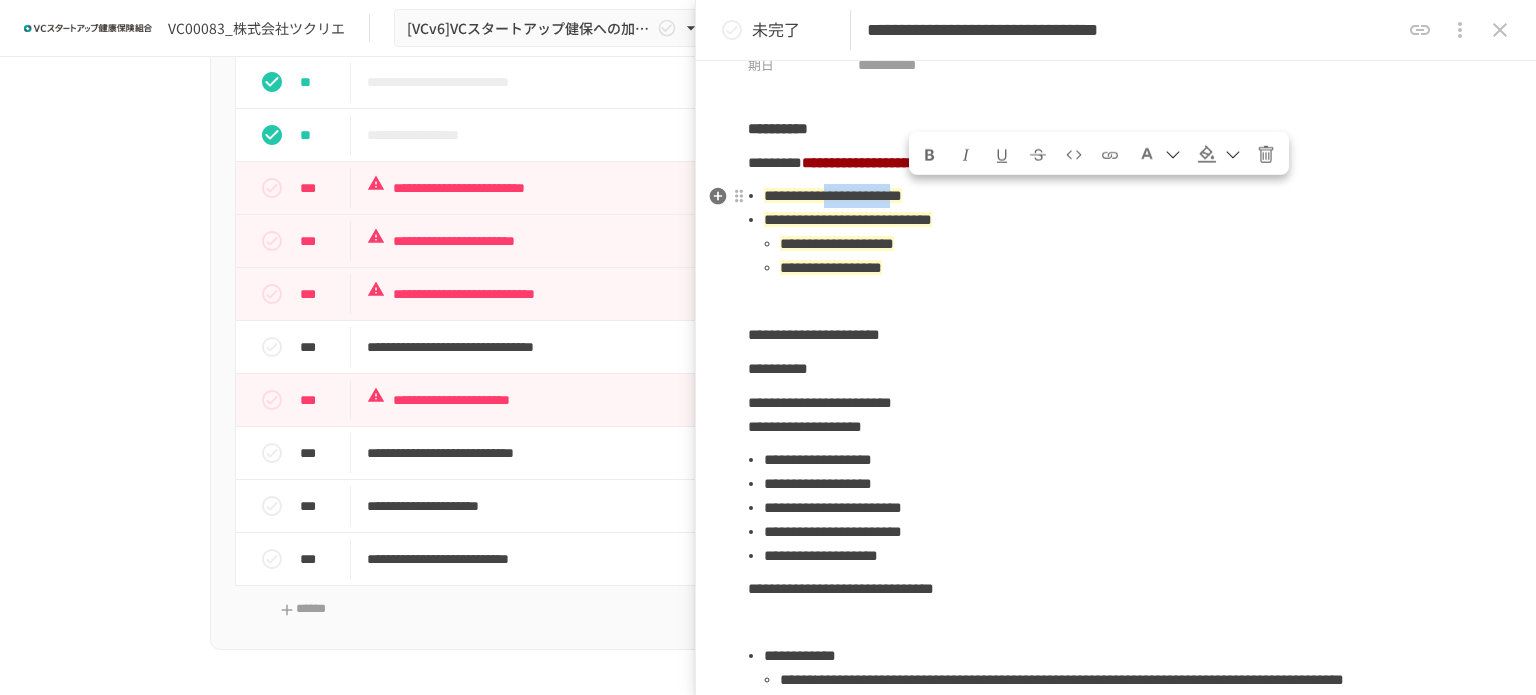 drag, startPoint x: 914, startPoint y: 195, endPoint x: 1052, endPoint y: 195, distance: 138 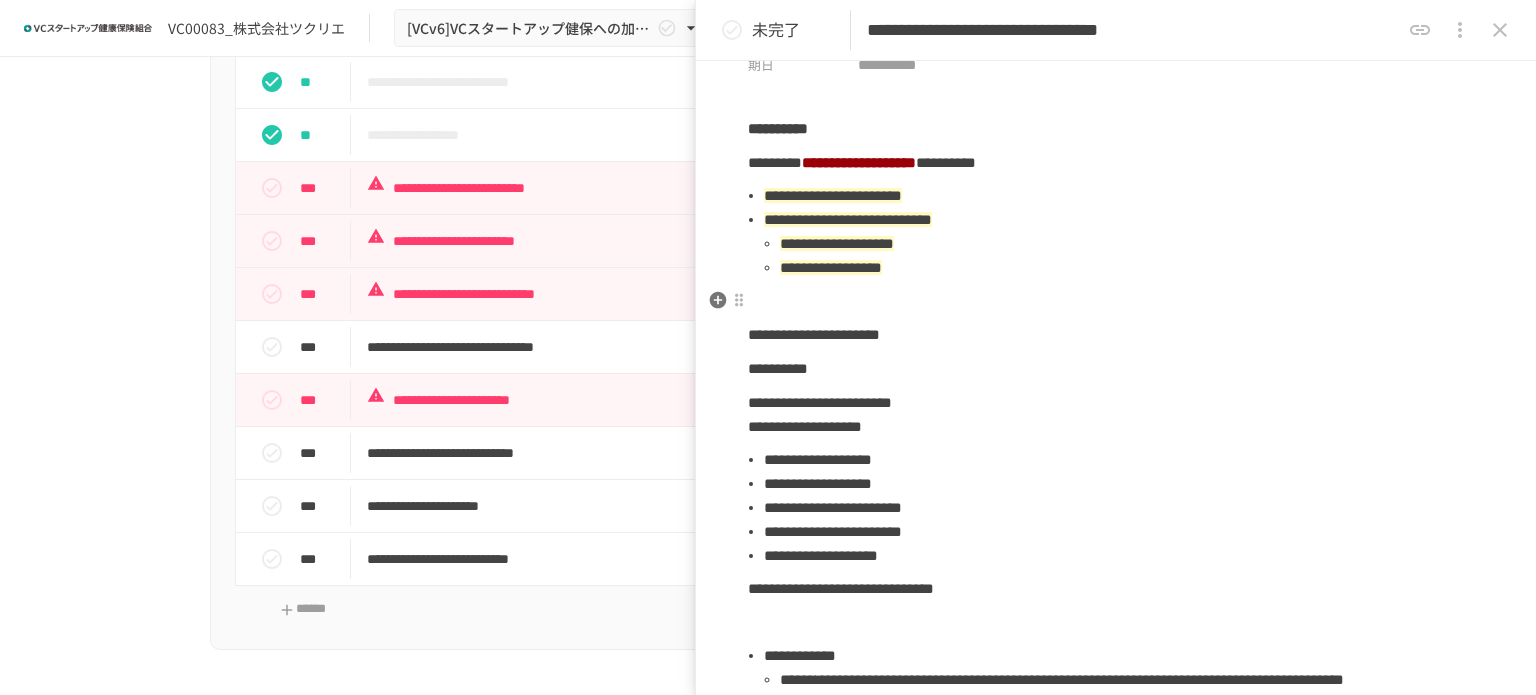 click at bounding box center [1116, 301] 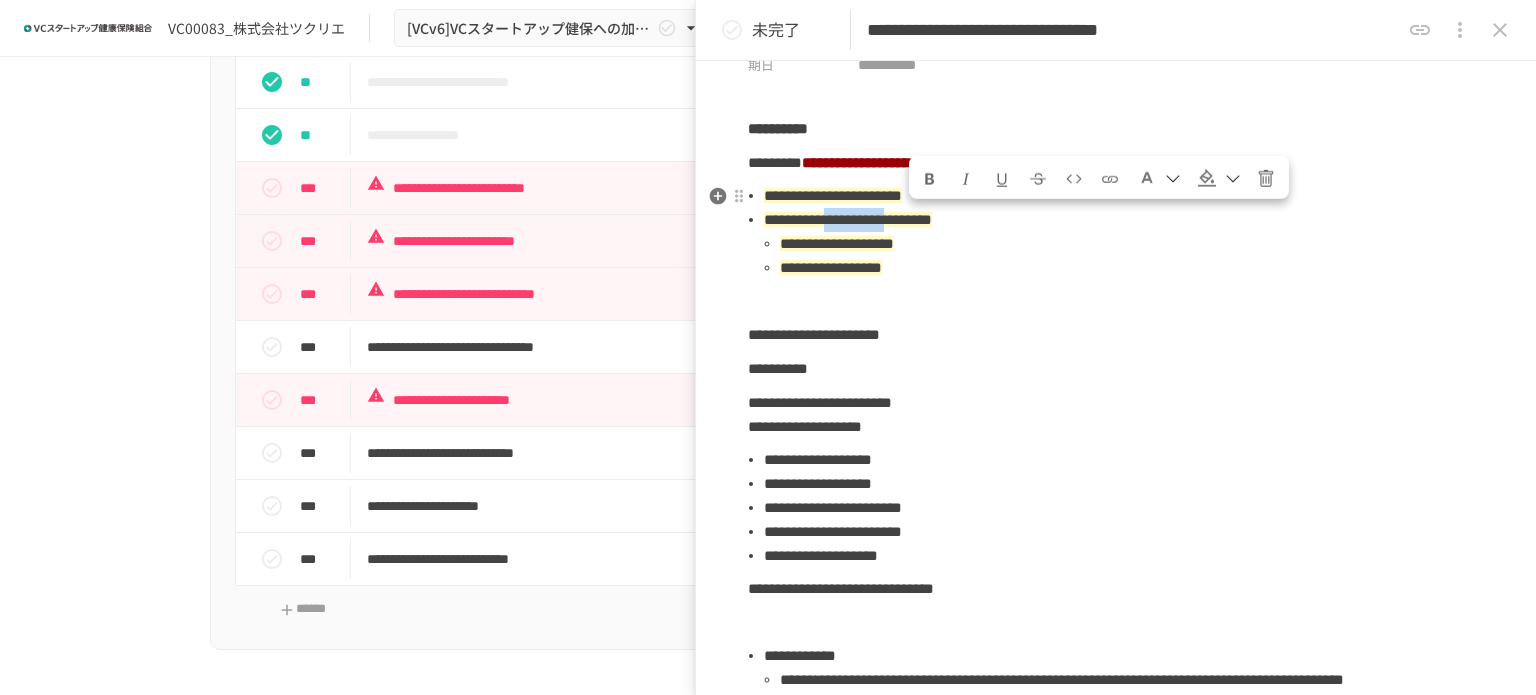 drag, startPoint x: 914, startPoint y: 216, endPoint x: 1056, endPoint y: 216, distance: 142 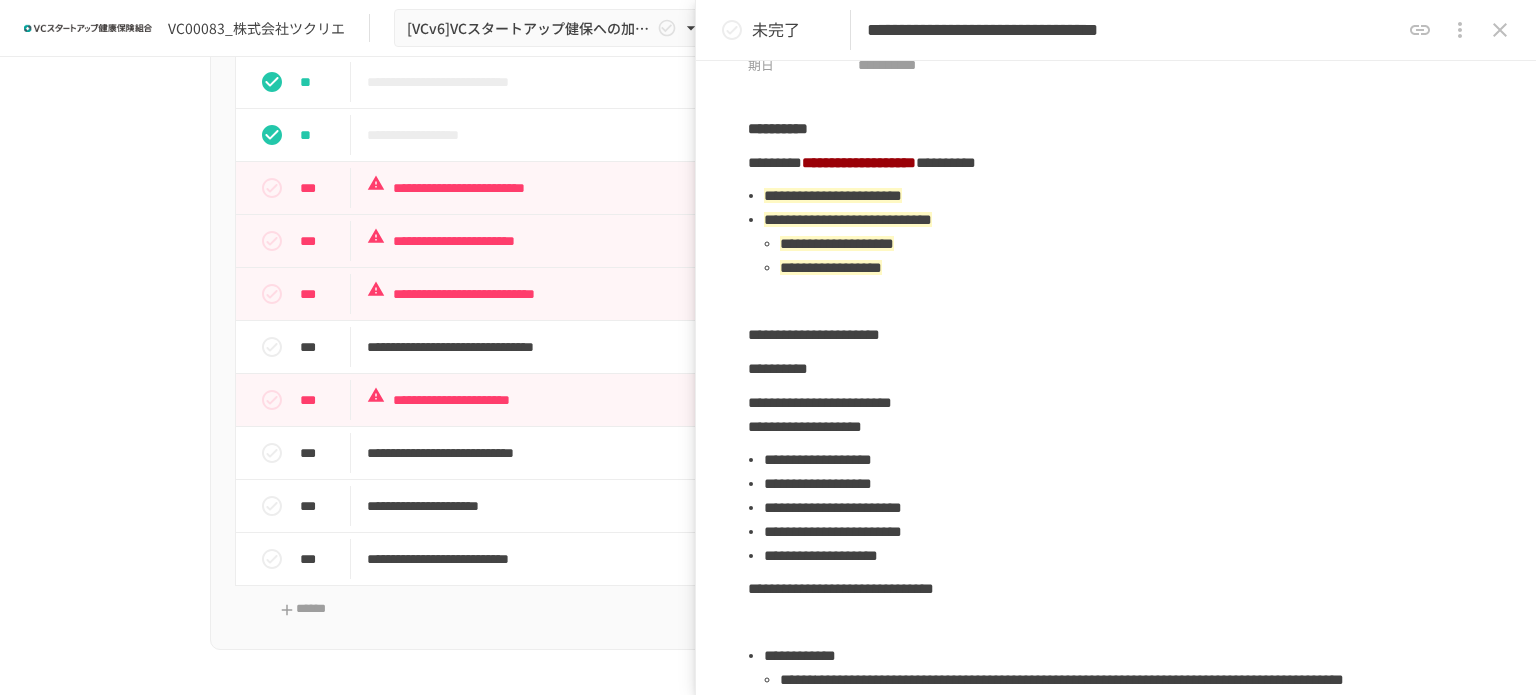click on "**********" at bounding box center [768, 355] 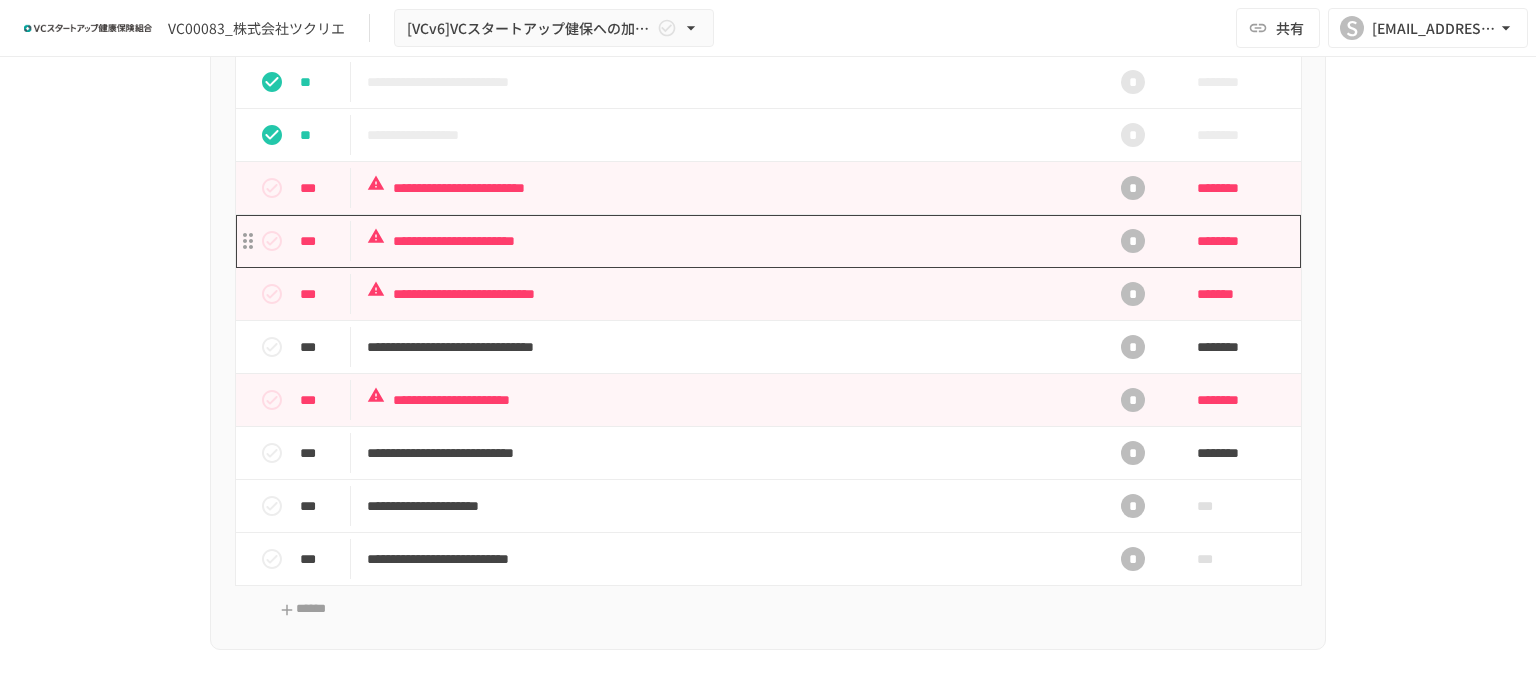 click on "**********" at bounding box center (726, 241) 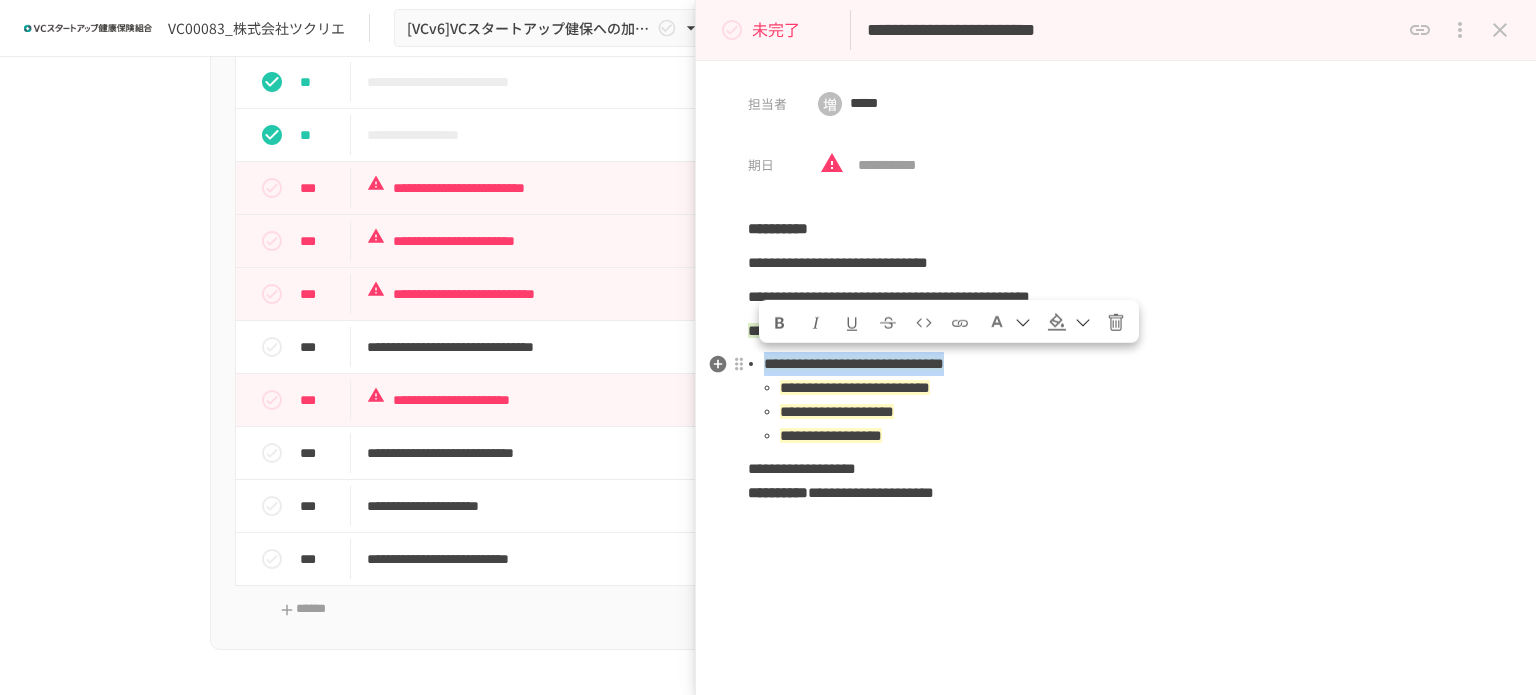 drag, startPoint x: 758, startPoint y: 363, endPoint x: 1134, endPoint y: 355, distance: 376.08508 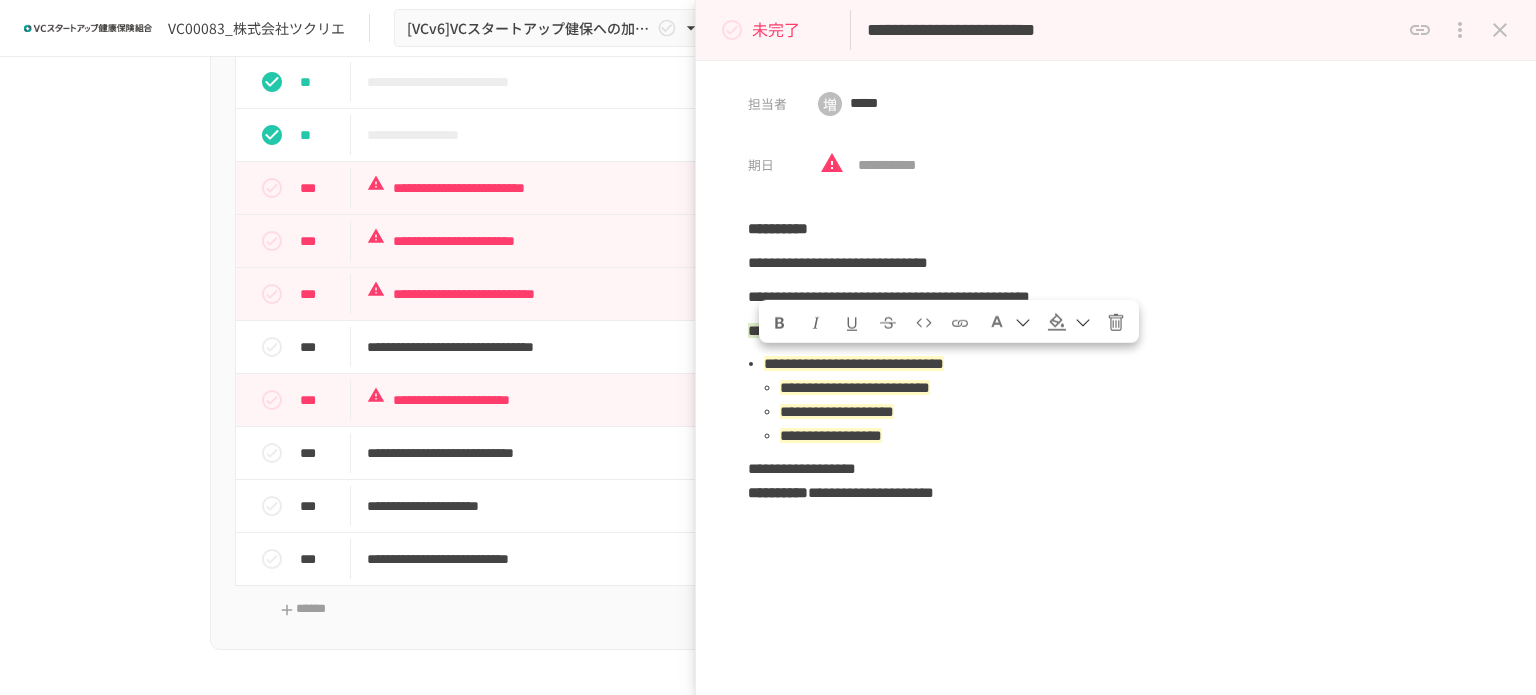 click on "**********" at bounding box center (768, 355) 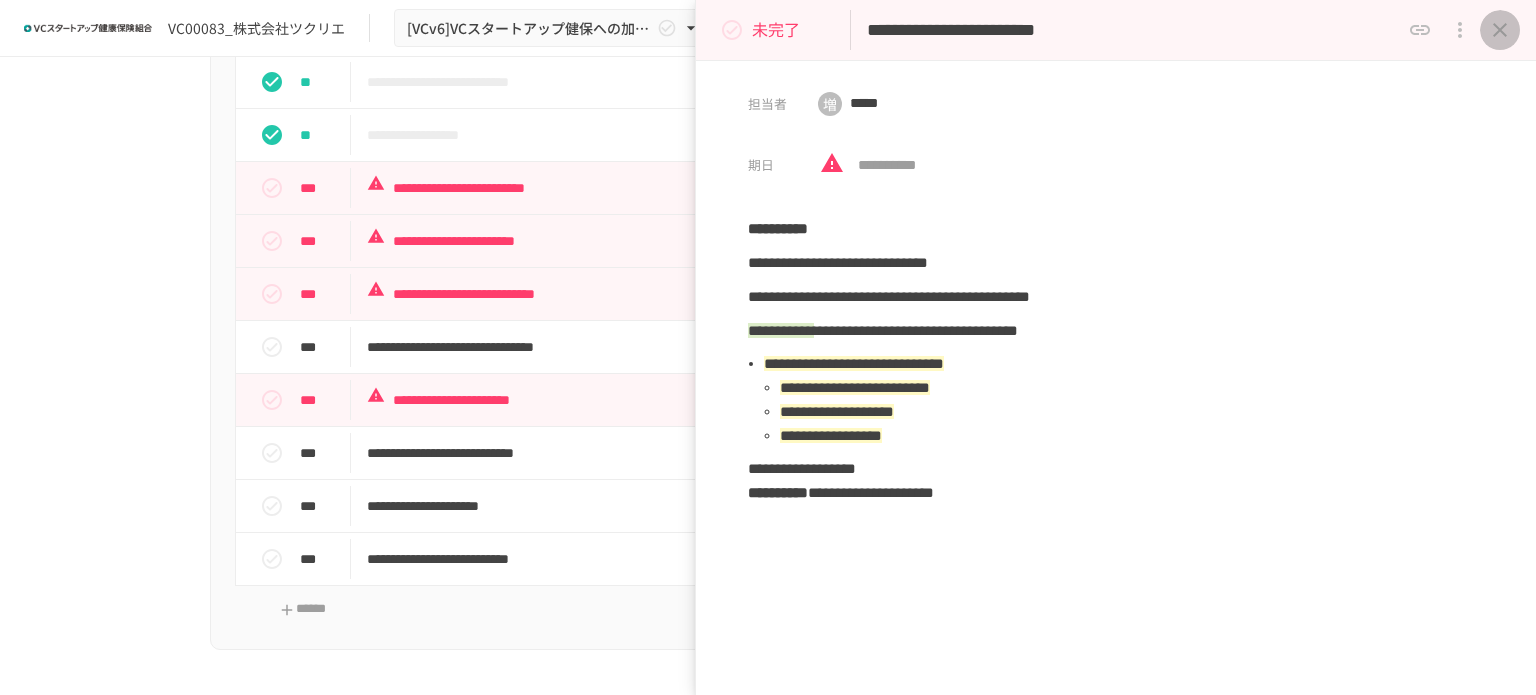 click 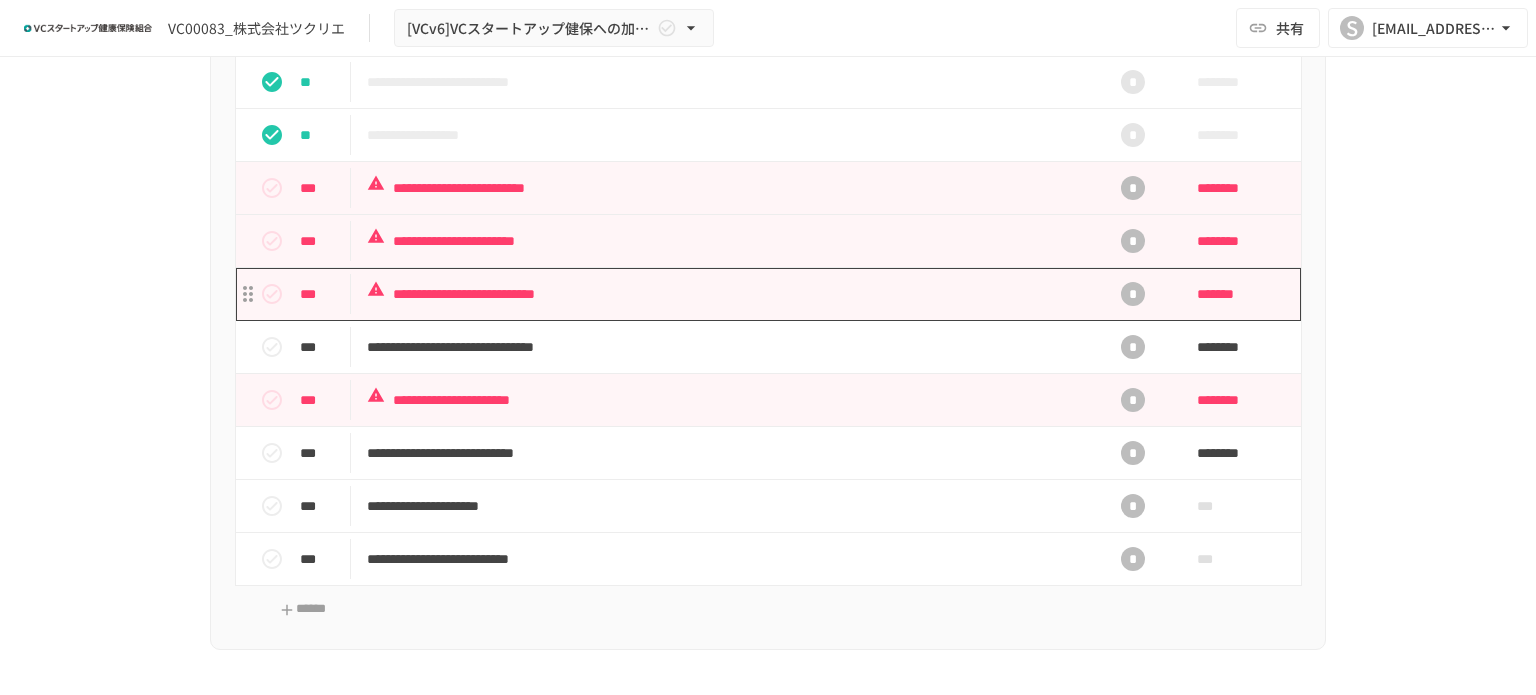 click on "**********" at bounding box center [726, 294] 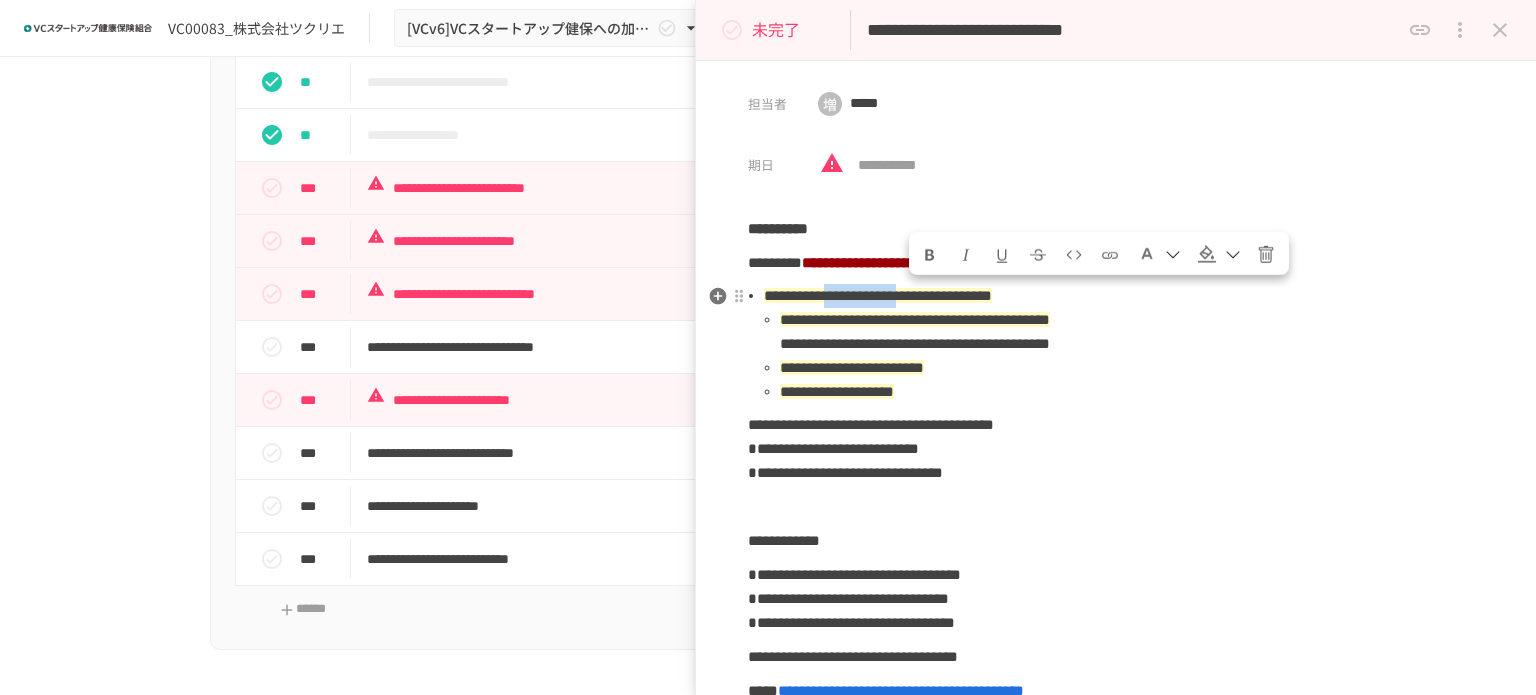 drag, startPoint x: 915, startPoint y: 296, endPoint x: 1081, endPoint y: 285, distance: 166.36406 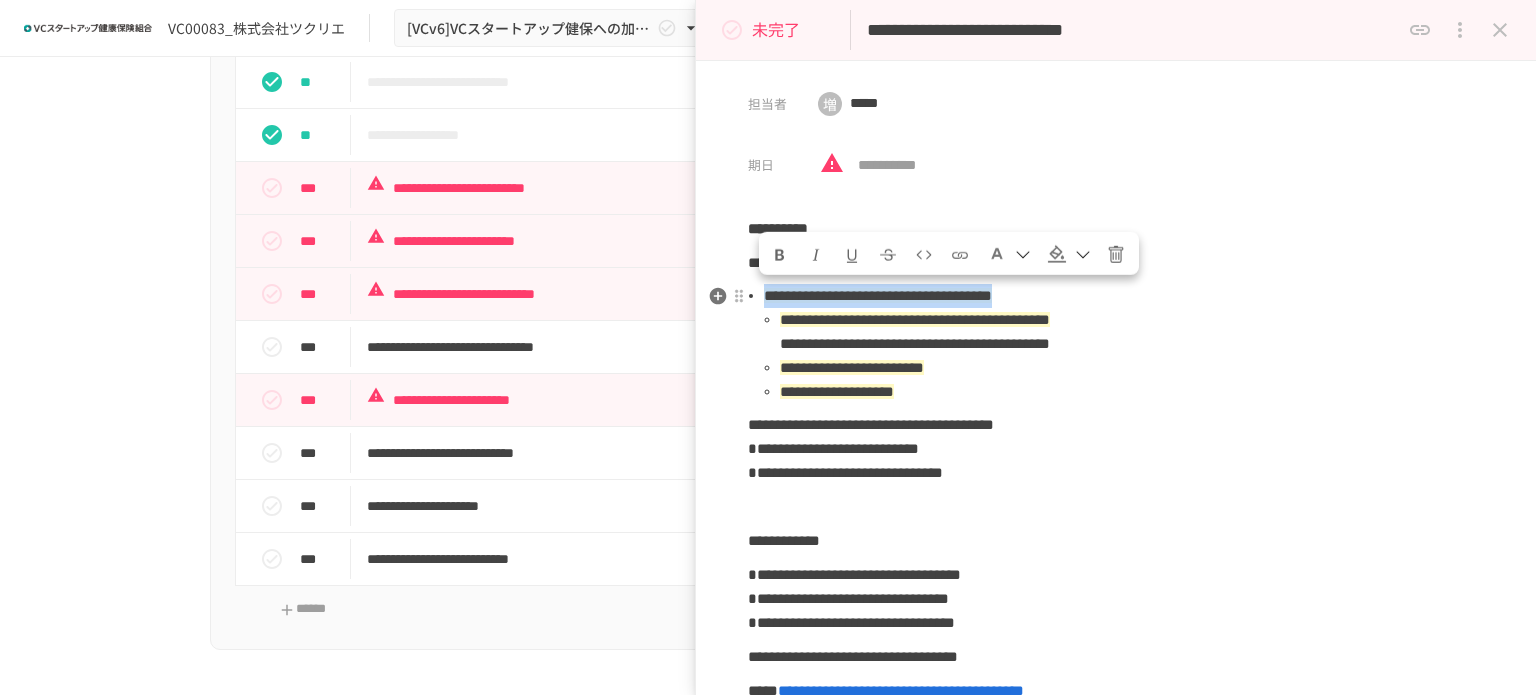 drag, startPoint x: 768, startPoint y: 298, endPoint x: 1272, endPoint y: 298, distance: 504 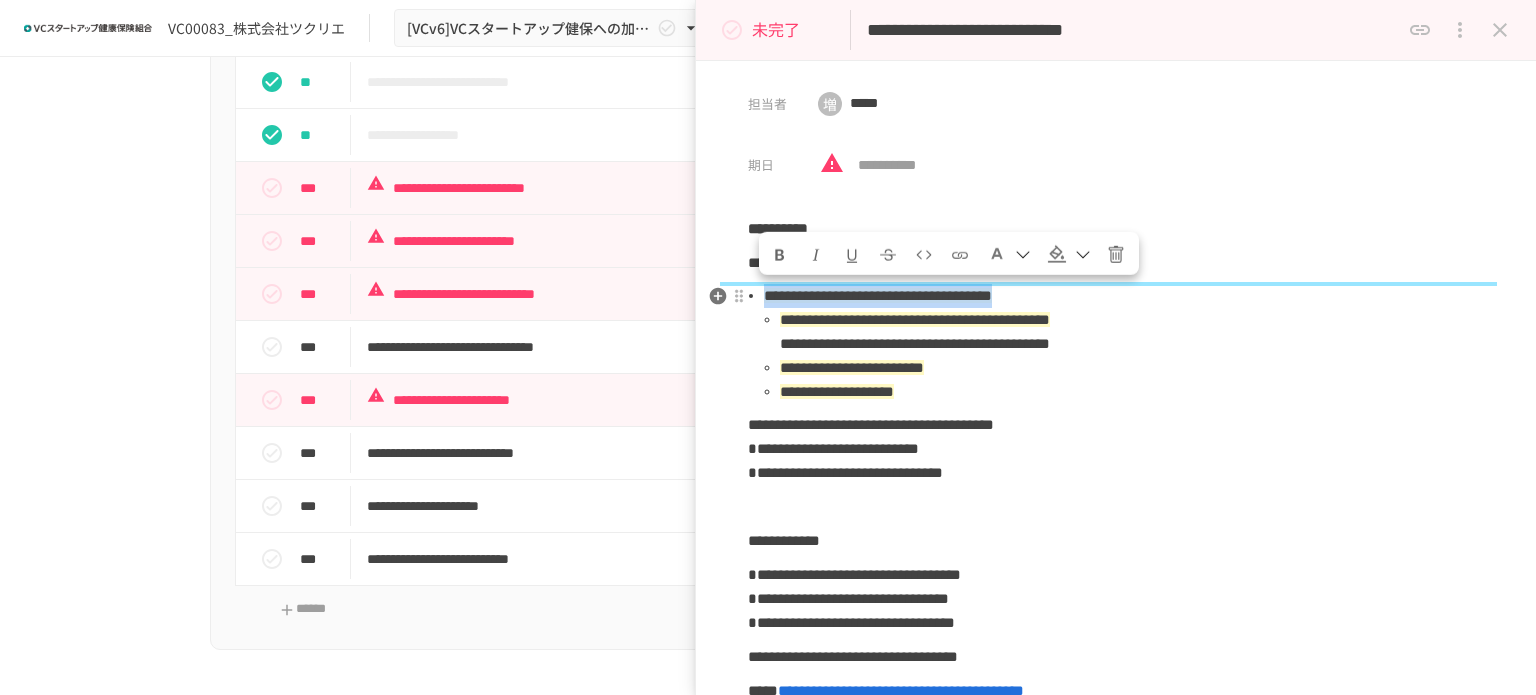 click on "**********" at bounding box center [878, 295] 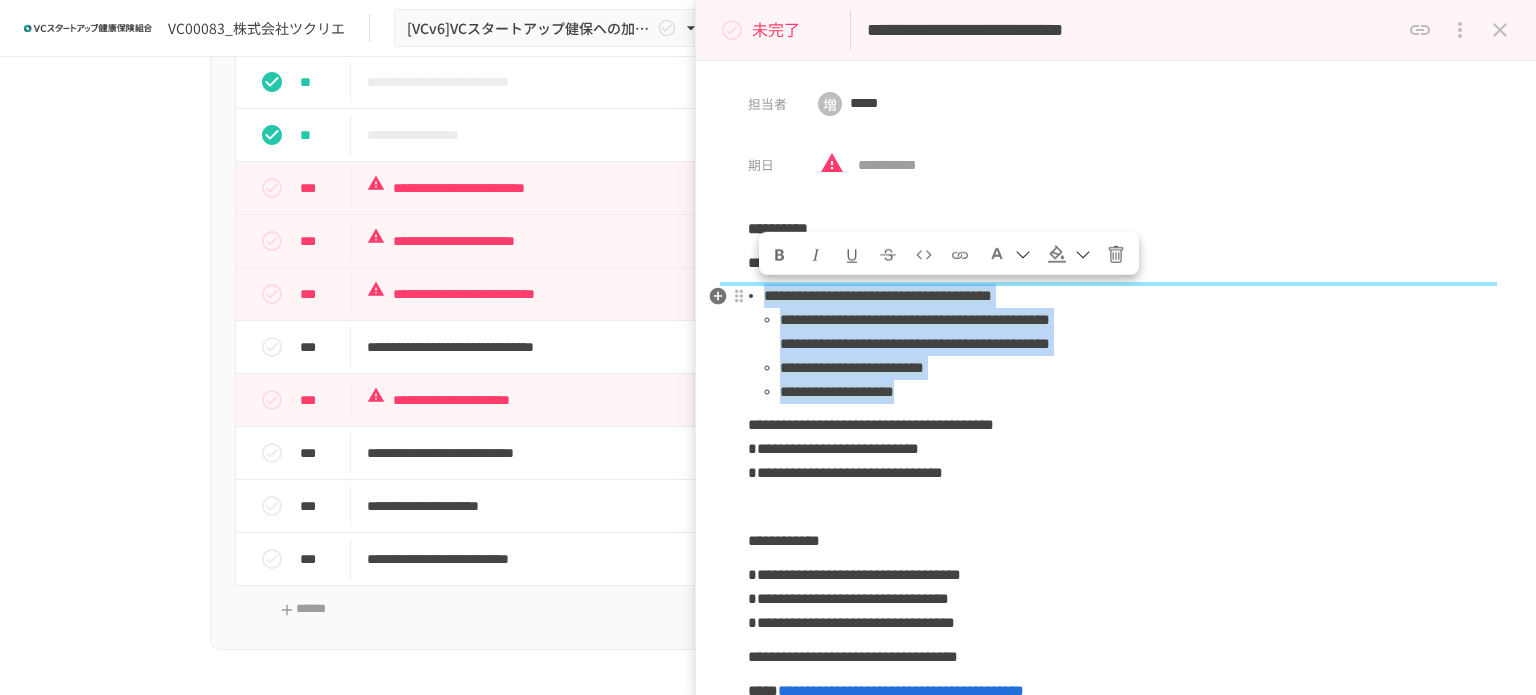 drag, startPoint x: 761, startPoint y: 297, endPoint x: 1189, endPoint y: 401, distance: 440.4543 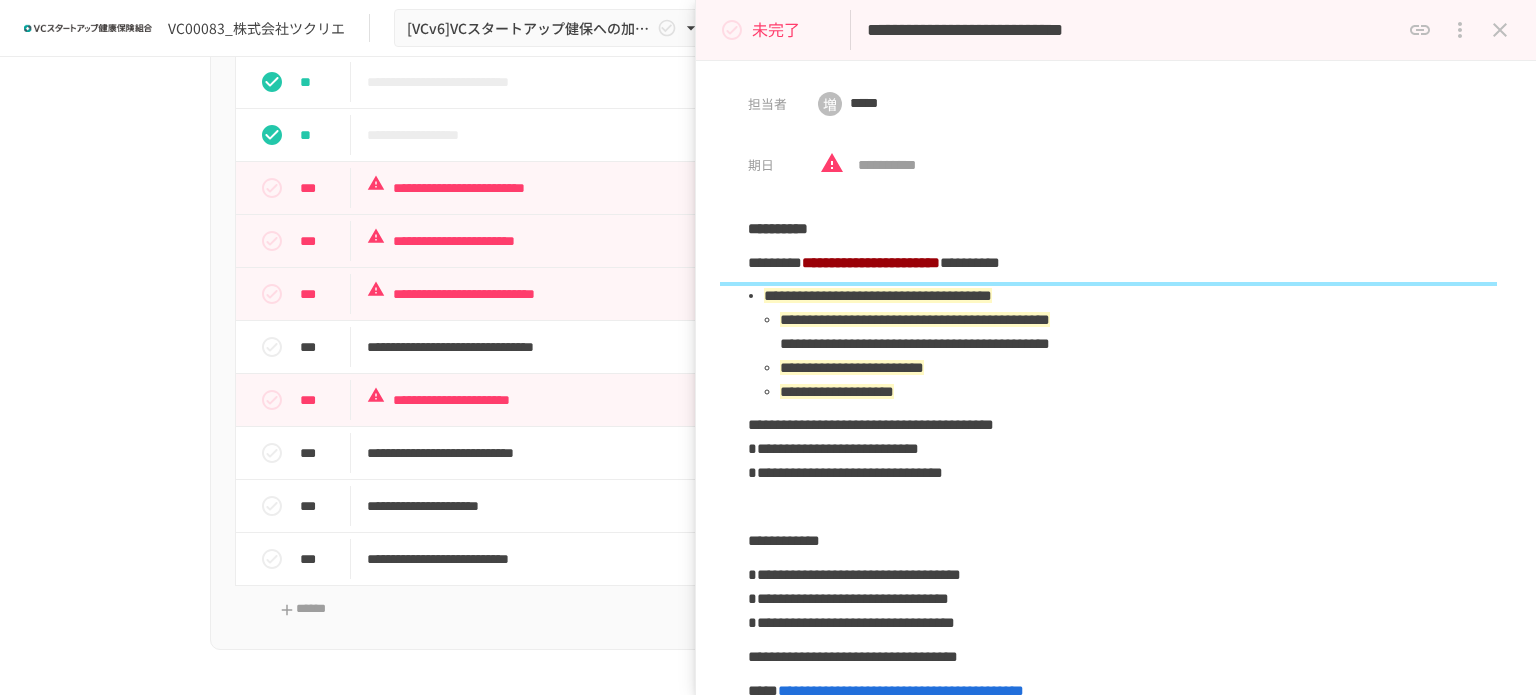 click on "**********" at bounding box center (768, 355) 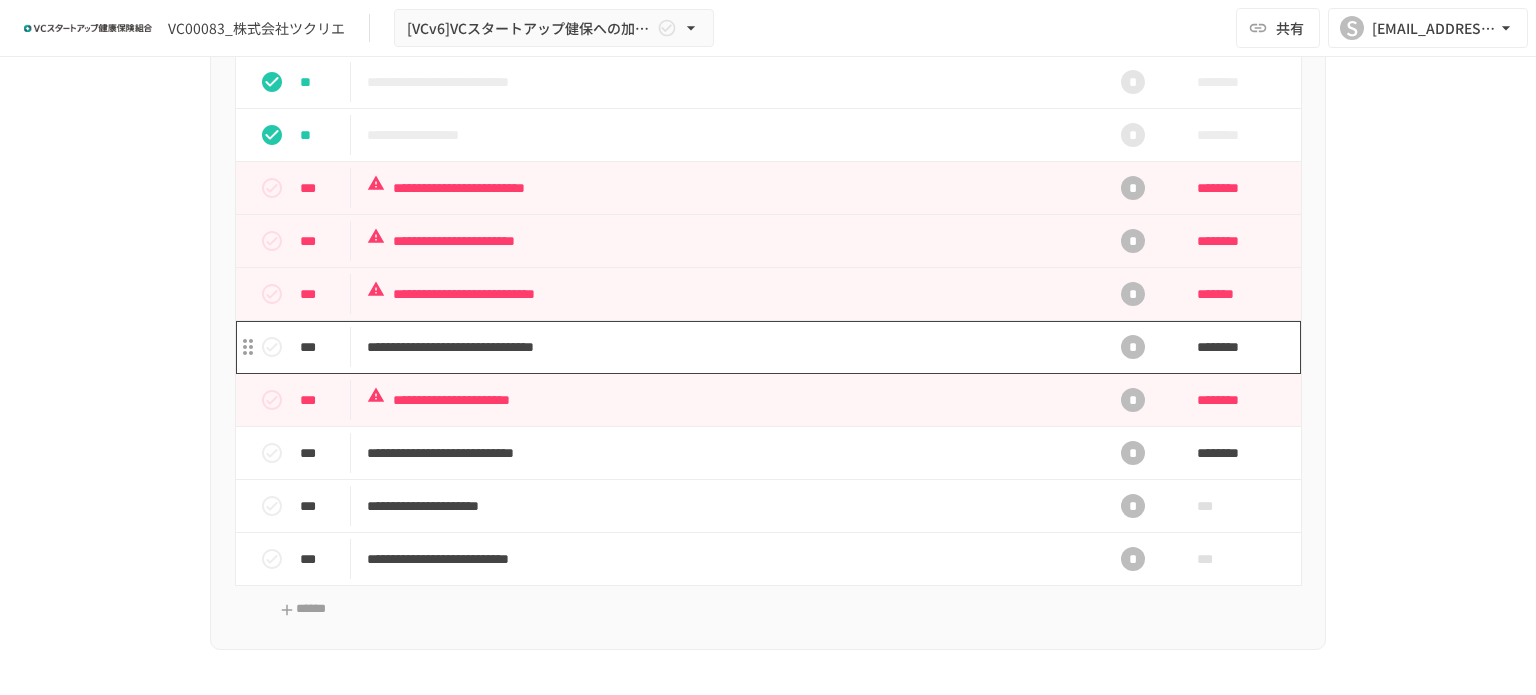 click on "**********" at bounding box center (726, 347) 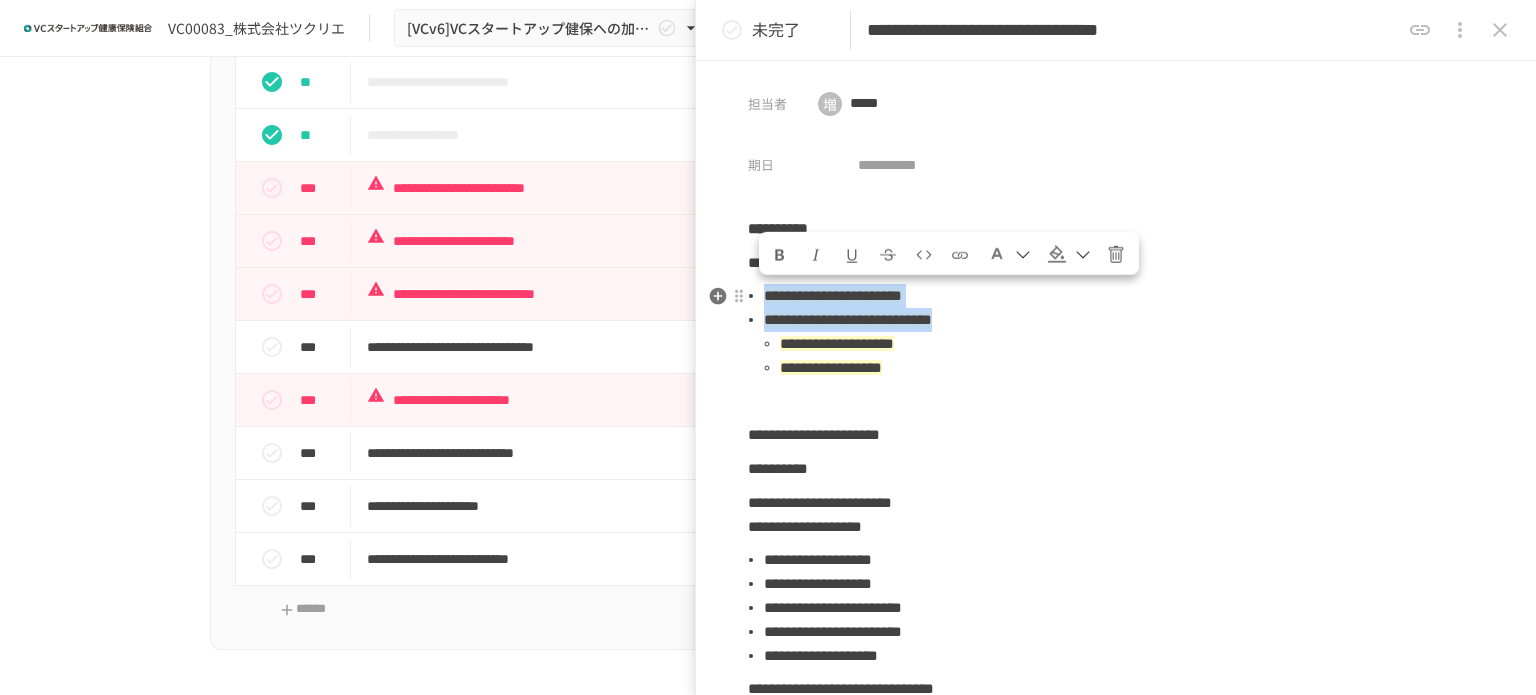 drag, startPoint x: 756, startPoint y: 295, endPoint x: 1159, endPoint y: 318, distance: 403.6558 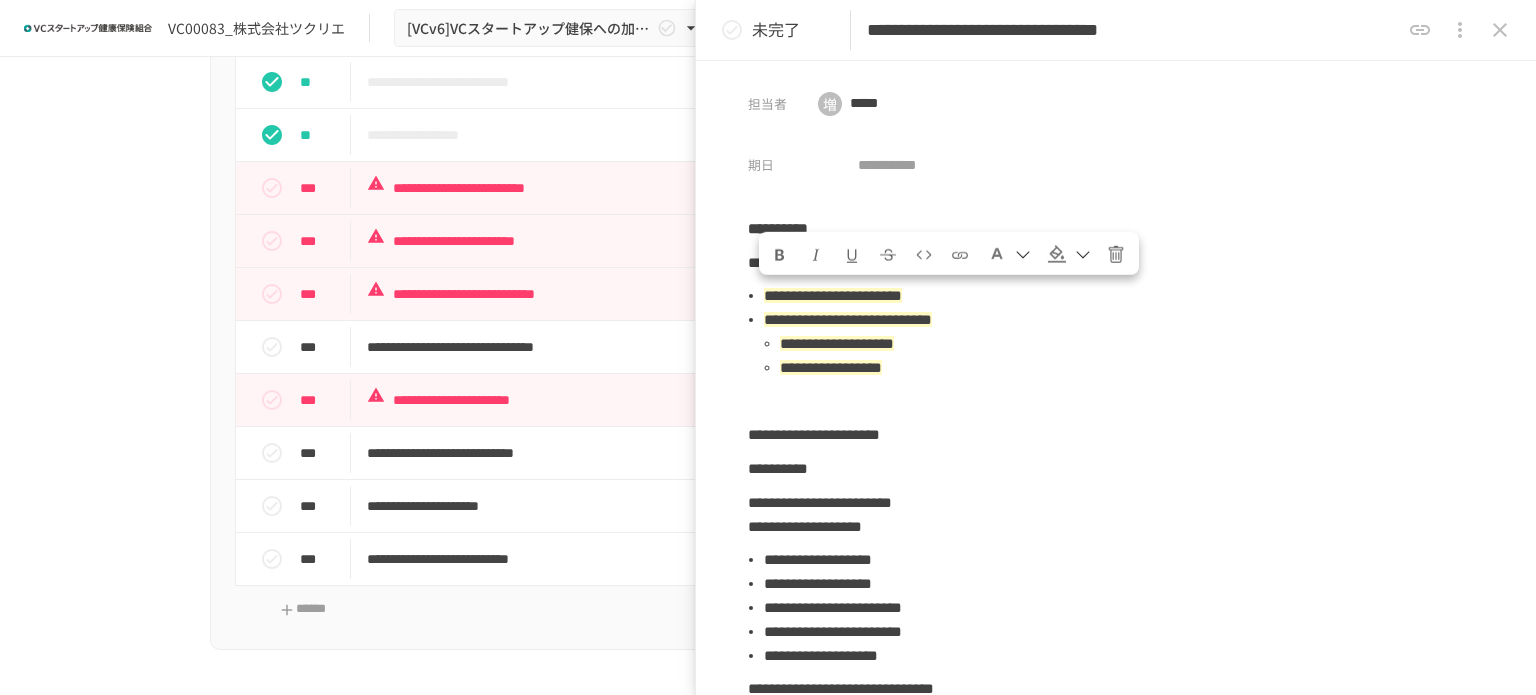 click on "**********" at bounding box center [768, 355] 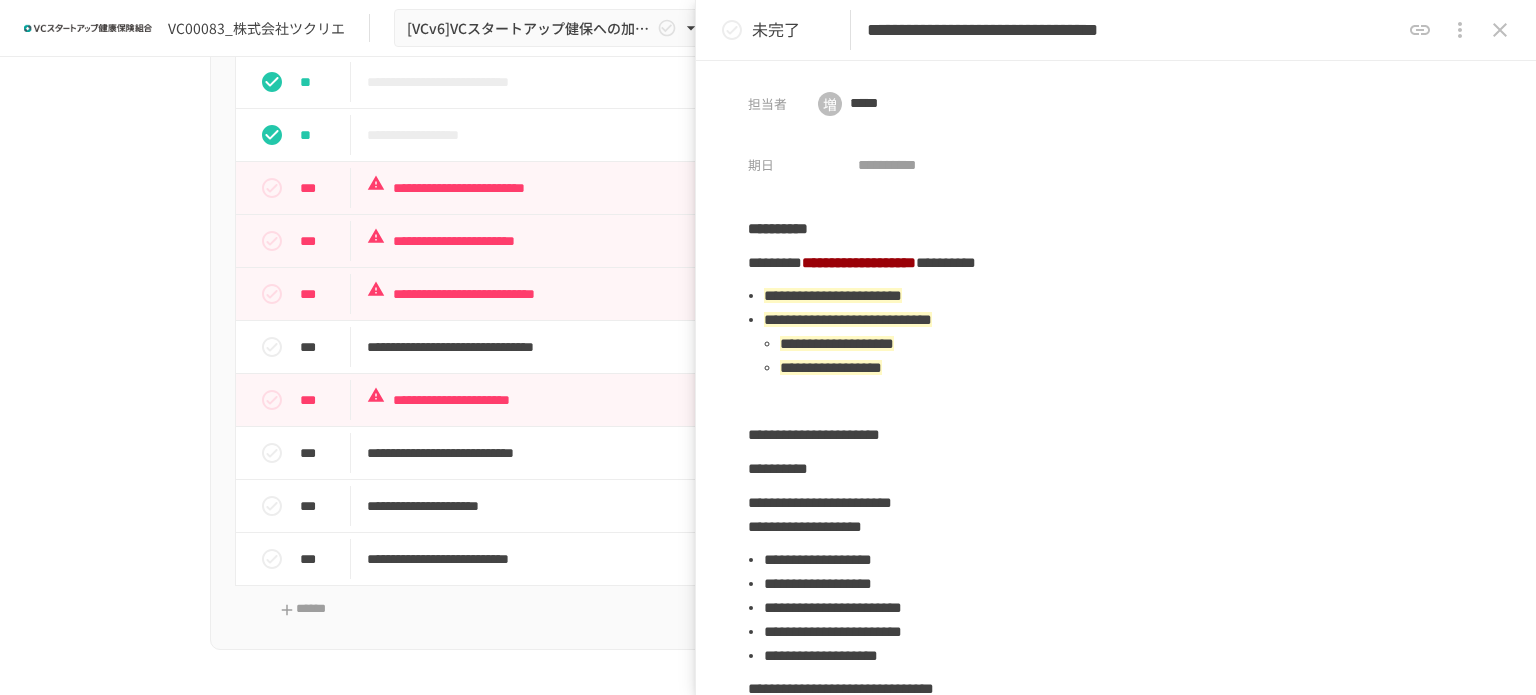 drag, startPoint x: 1104, startPoint y: 25, endPoint x: 1277, endPoint y: 32, distance: 173.14156 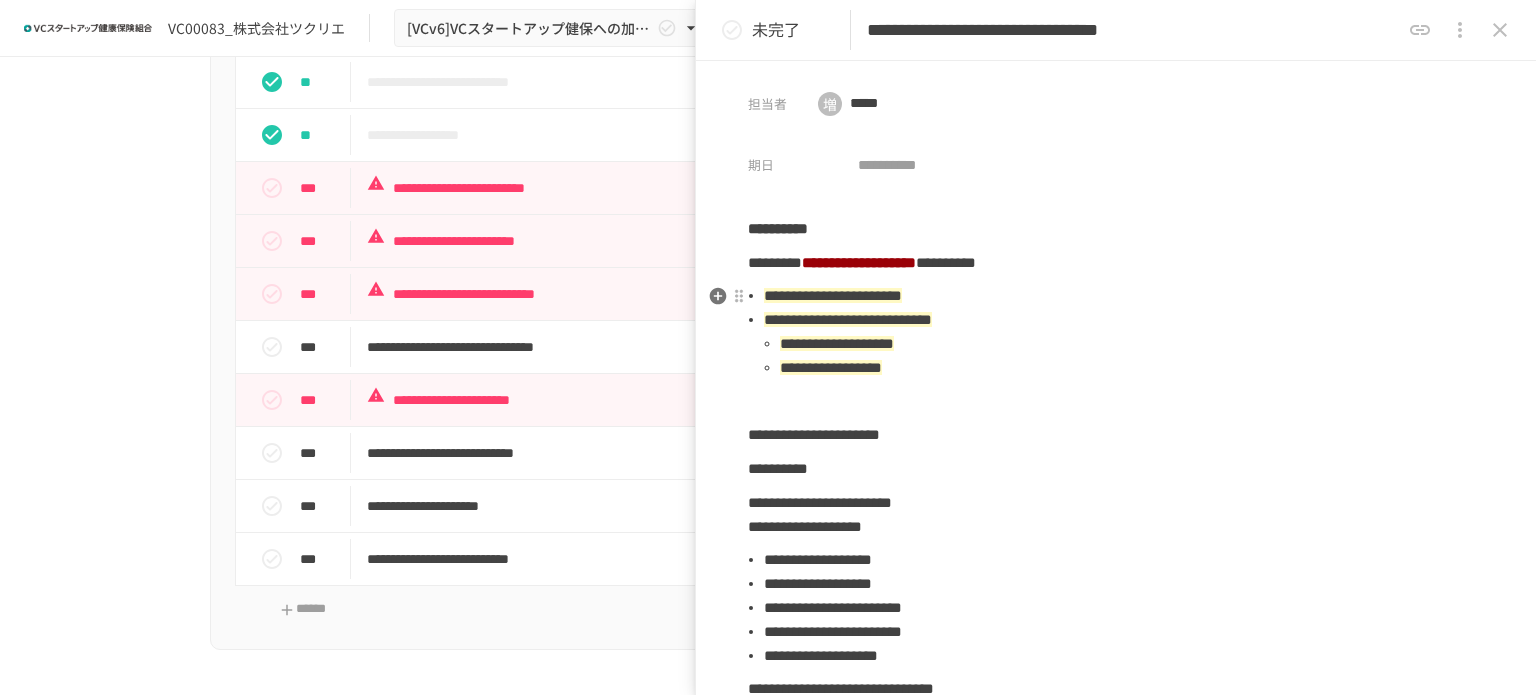 scroll, scrollTop: 200, scrollLeft: 0, axis: vertical 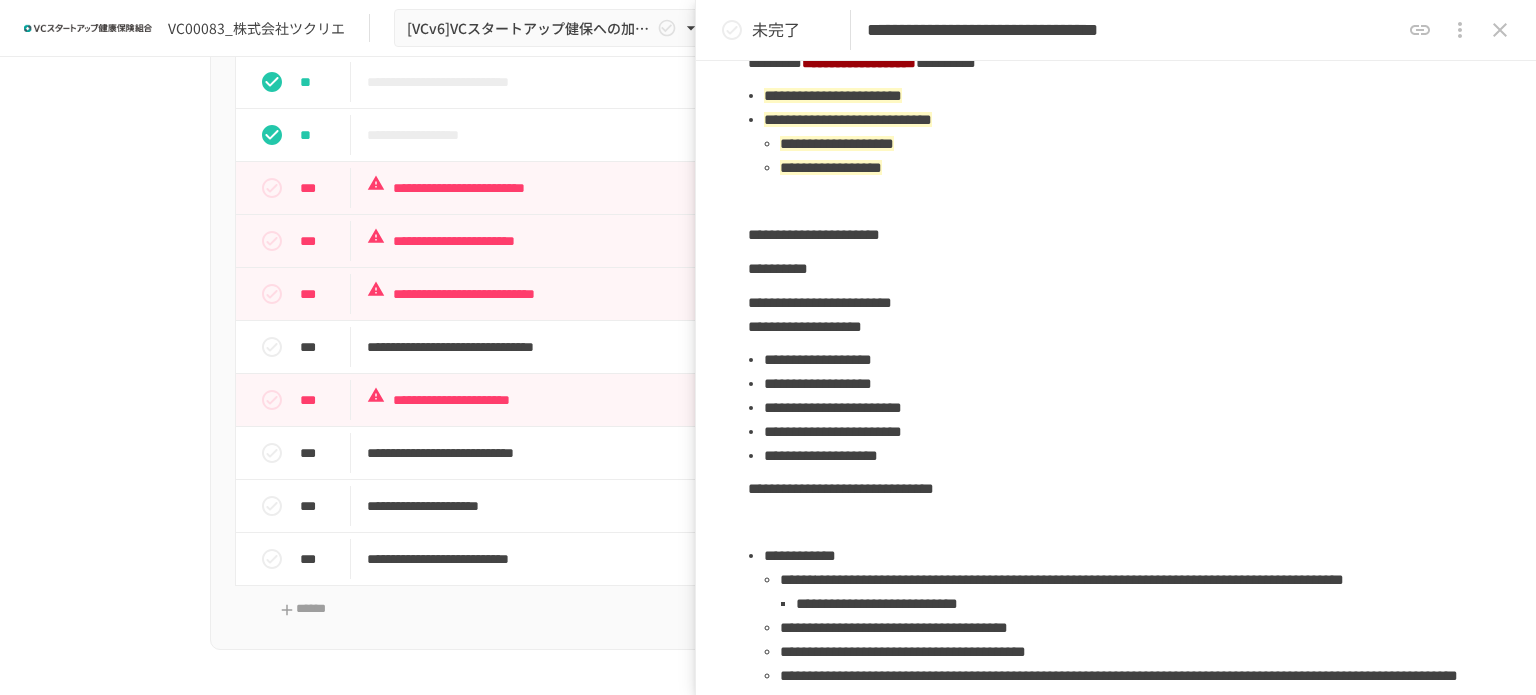 click on "**********" at bounding box center [768, 355] 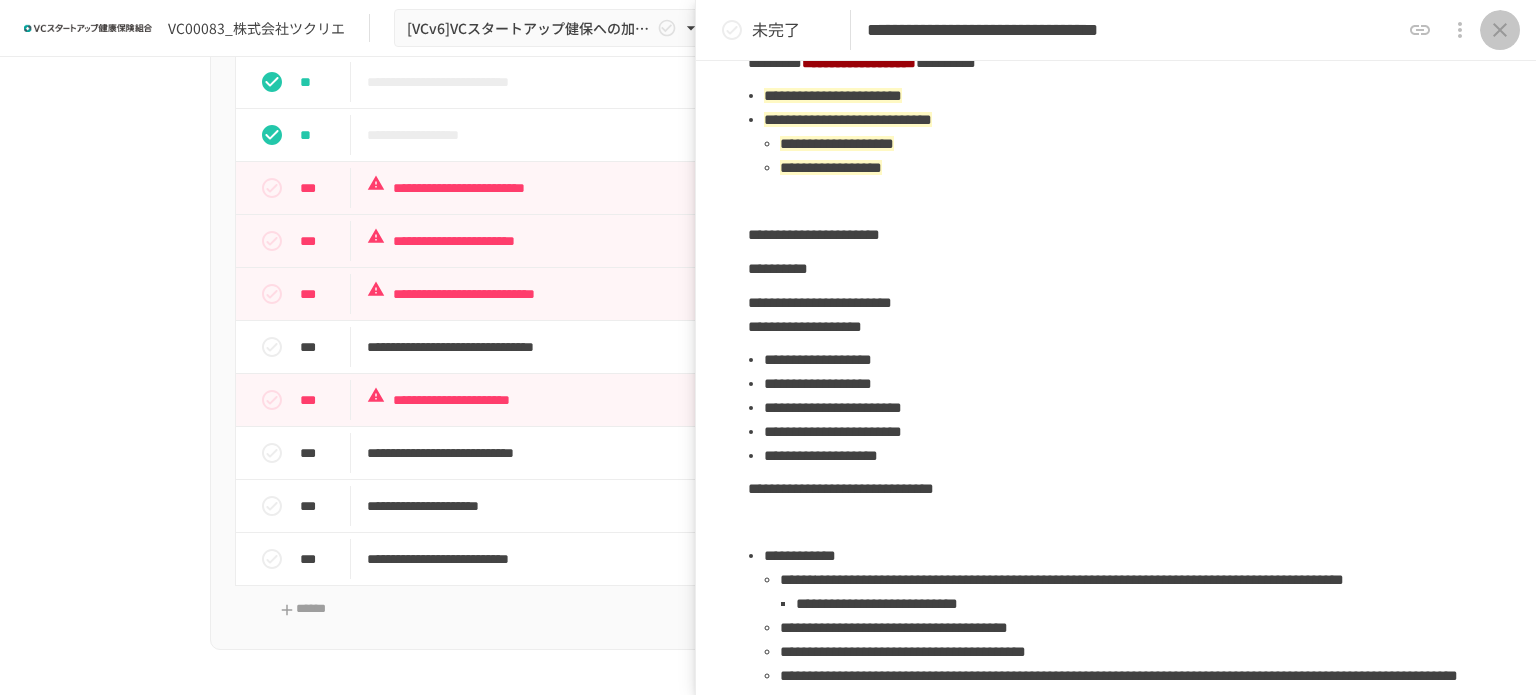 click 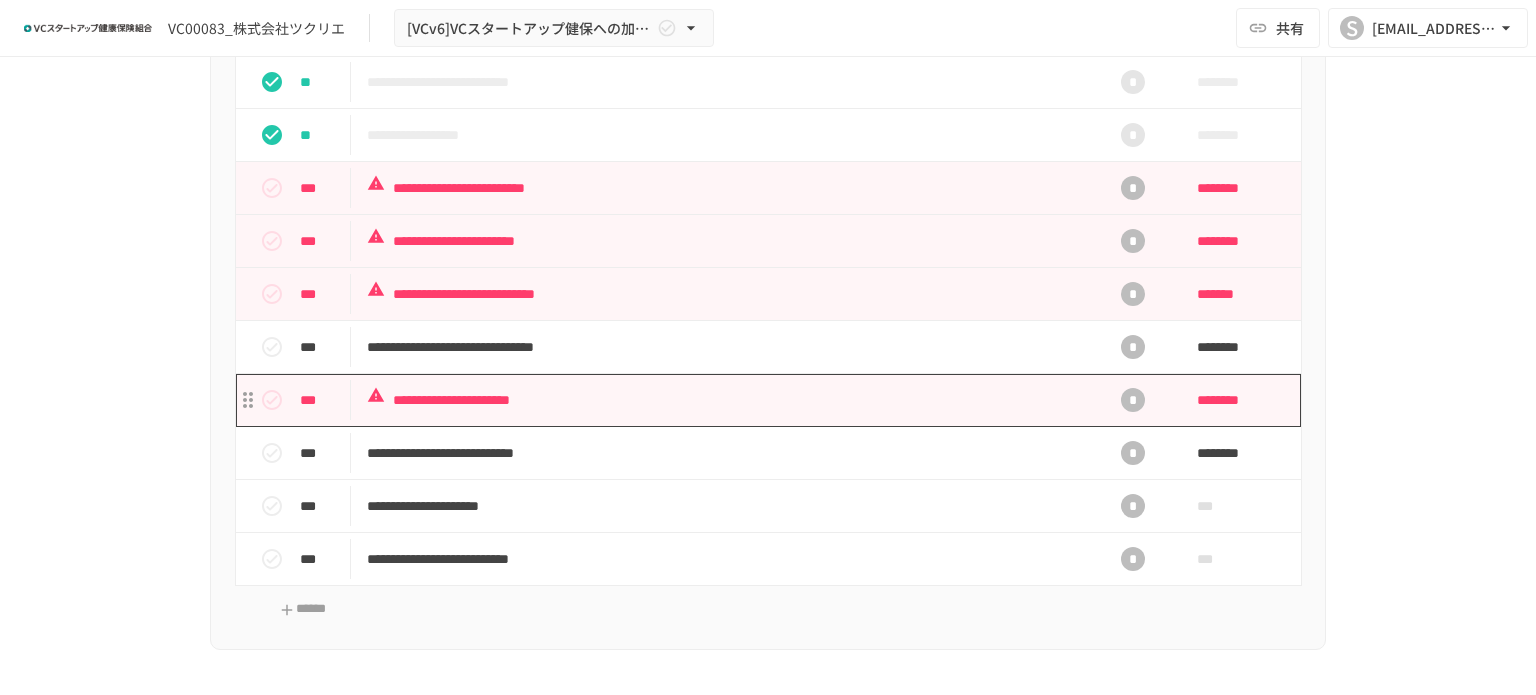 click on "**********" at bounding box center (726, 400) 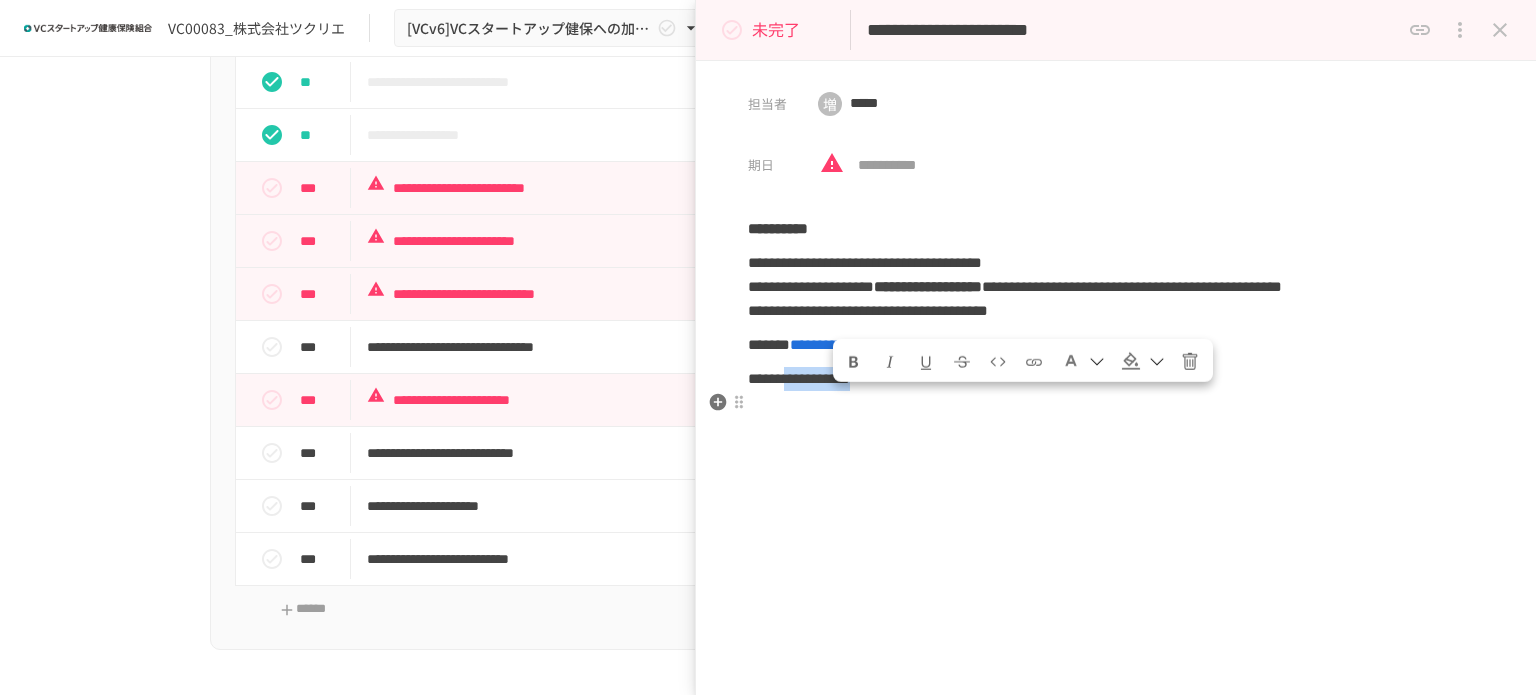 drag, startPoint x: 838, startPoint y: 413, endPoint x: 930, endPoint y: 411, distance: 92.021736 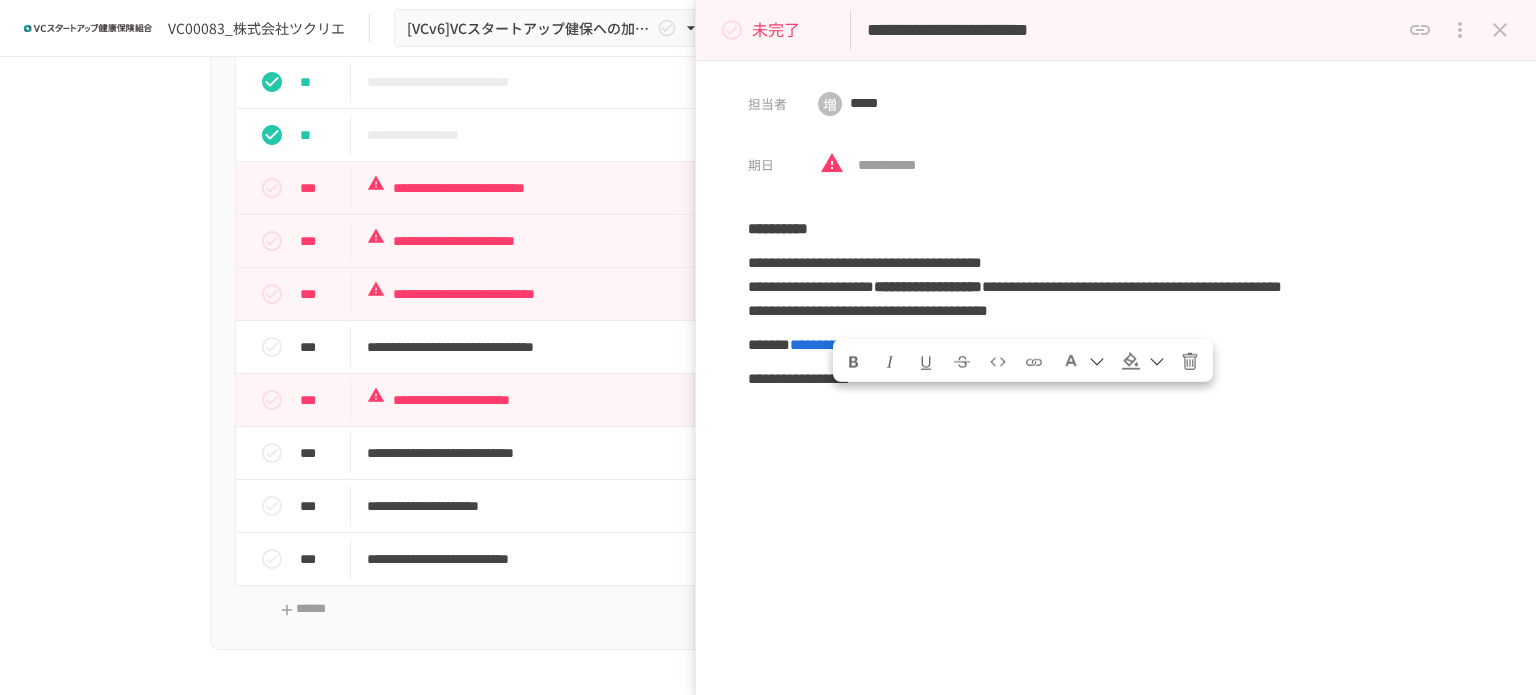 click on "**********" at bounding box center [1116, 475] 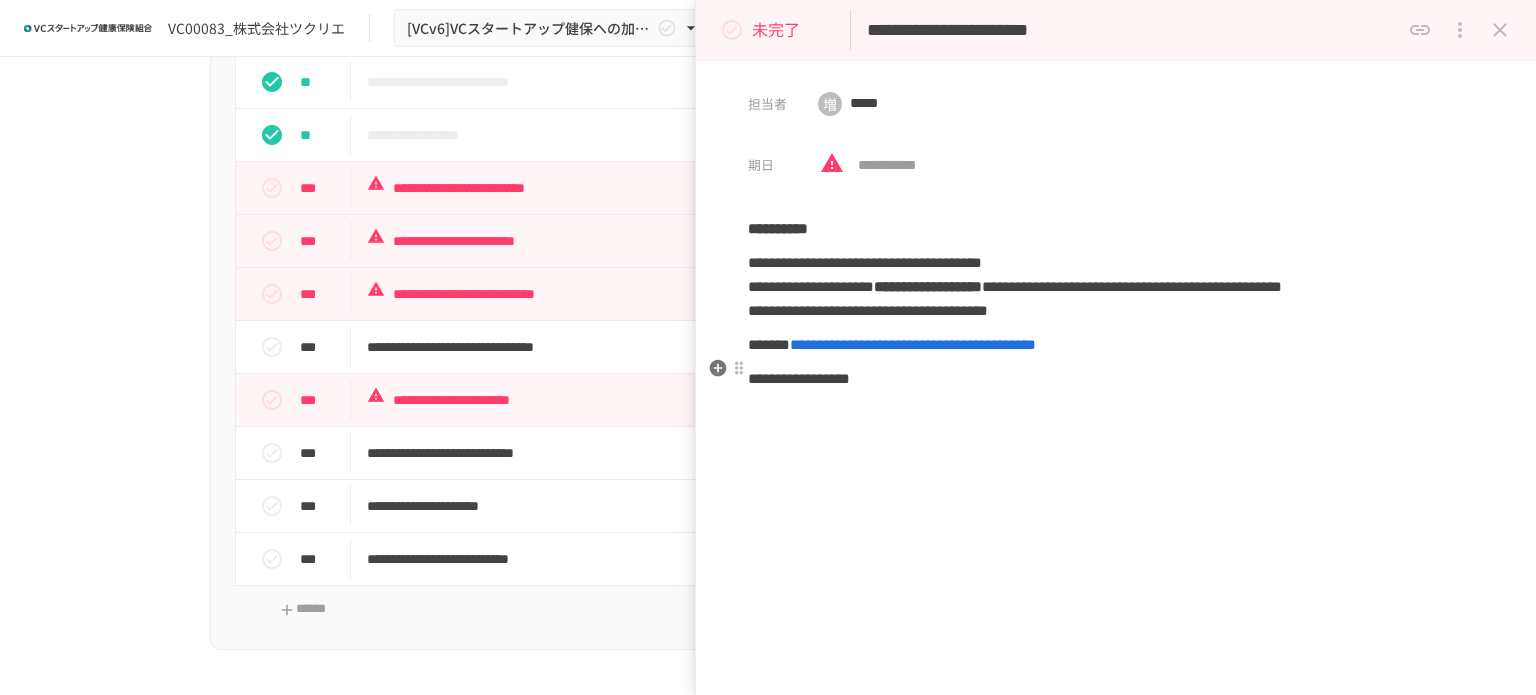 click on "**********" at bounding box center (913, 344) 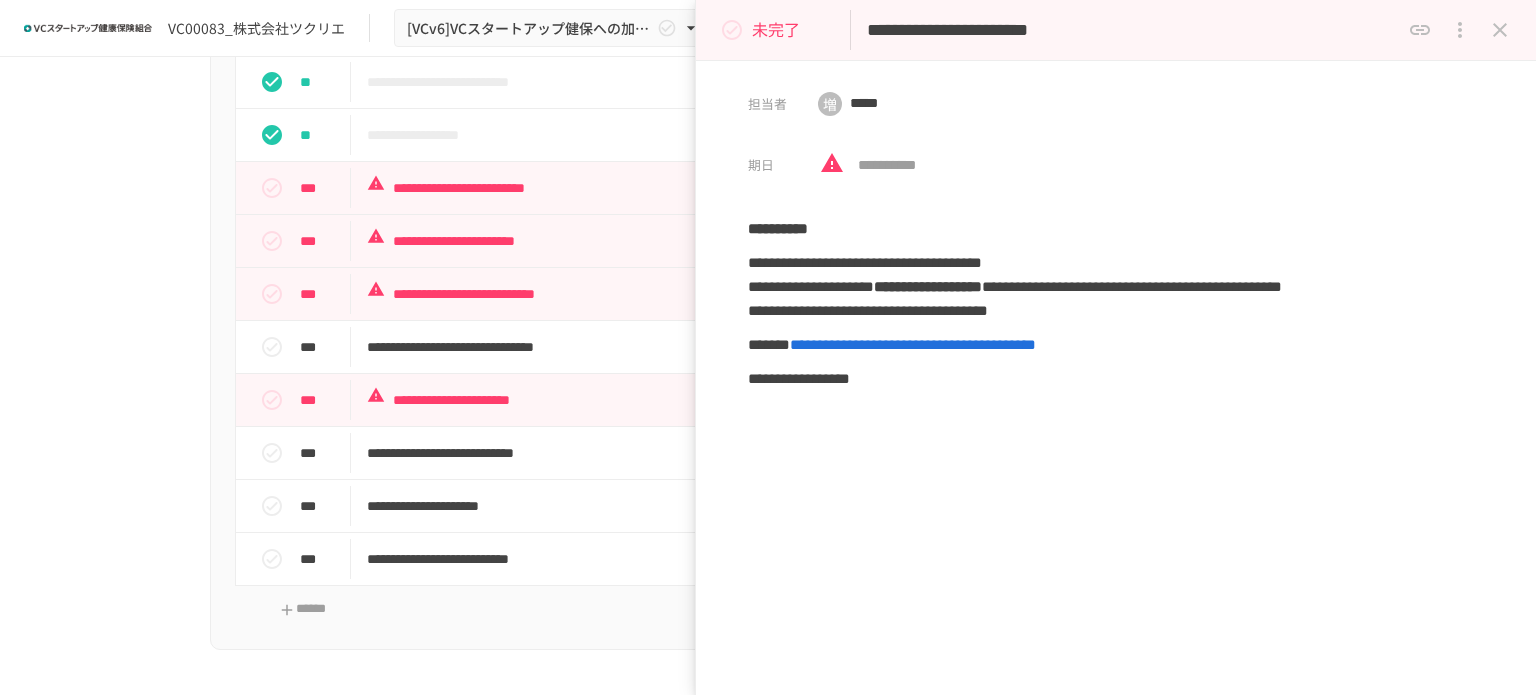 drag, startPoint x: 990, startPoint y: 31, endPoint x: 1200, endPoint y: 32, distance: 210.00238 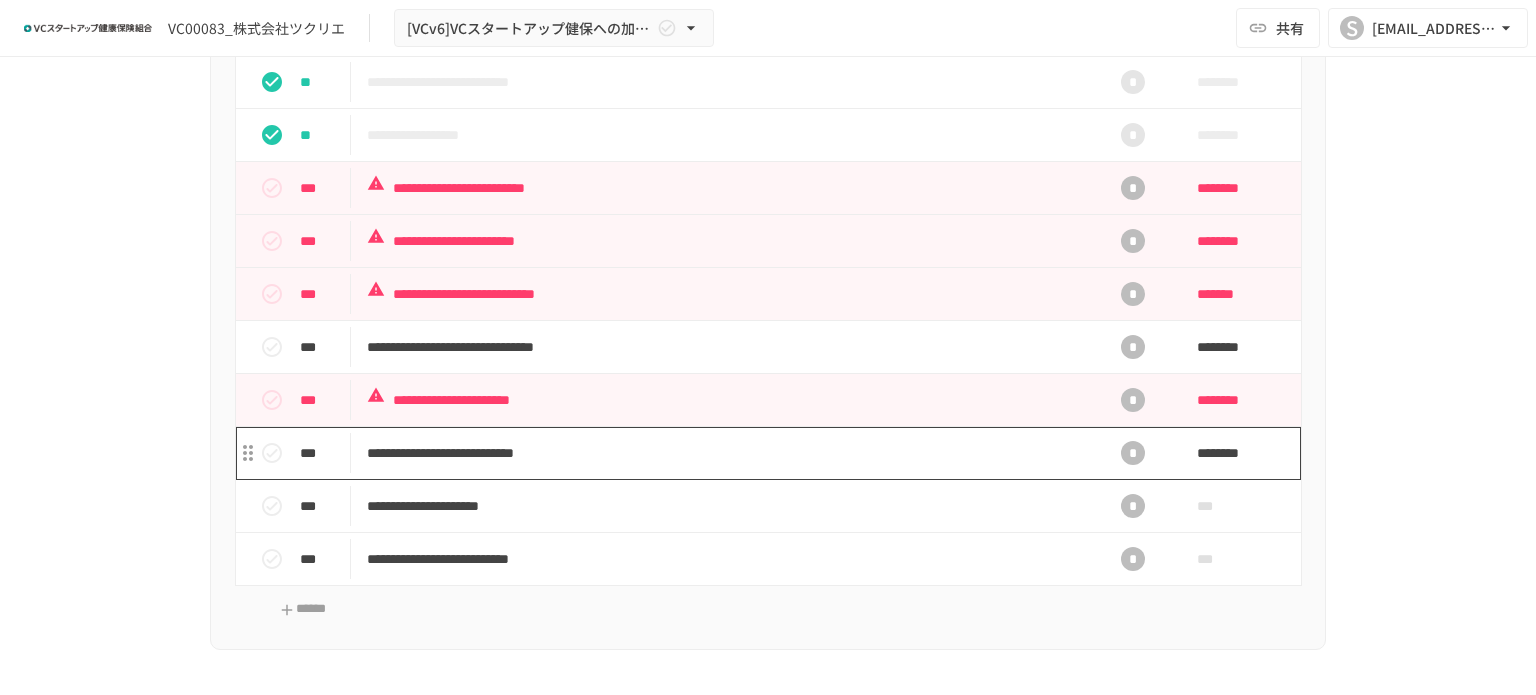 click on "**********" at bounding box center (726, 453) 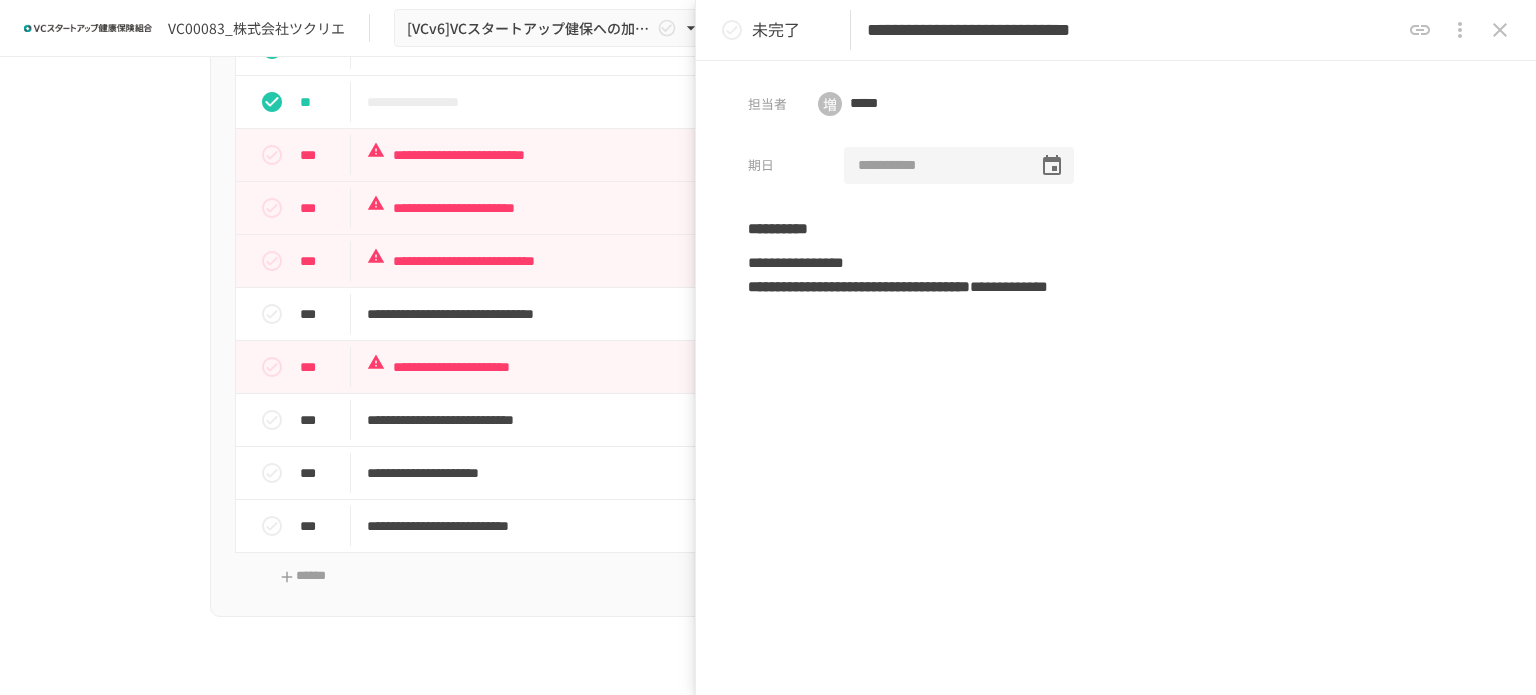 scroll, scrollTop: 900, scrollLeft: 0, axis: vertical 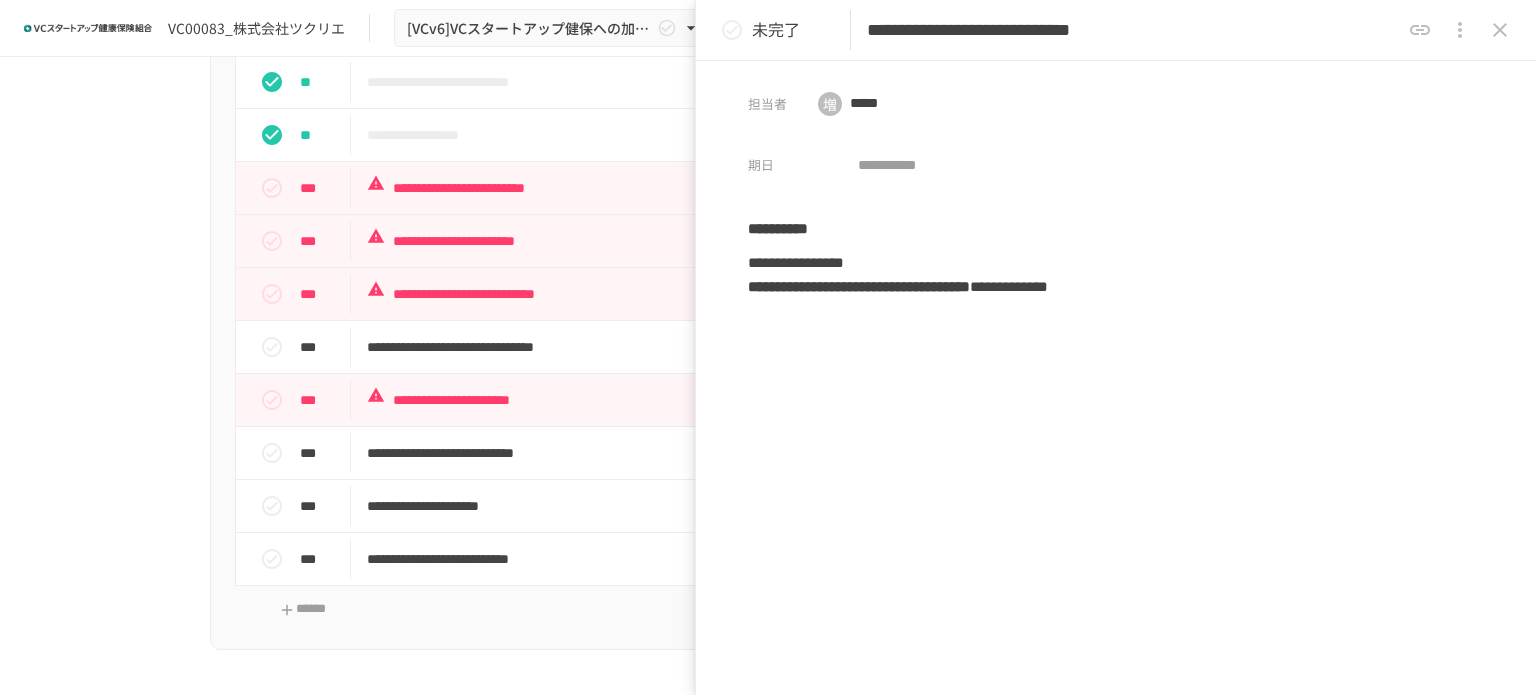 click on "**********" at bounding box center (768, 355) 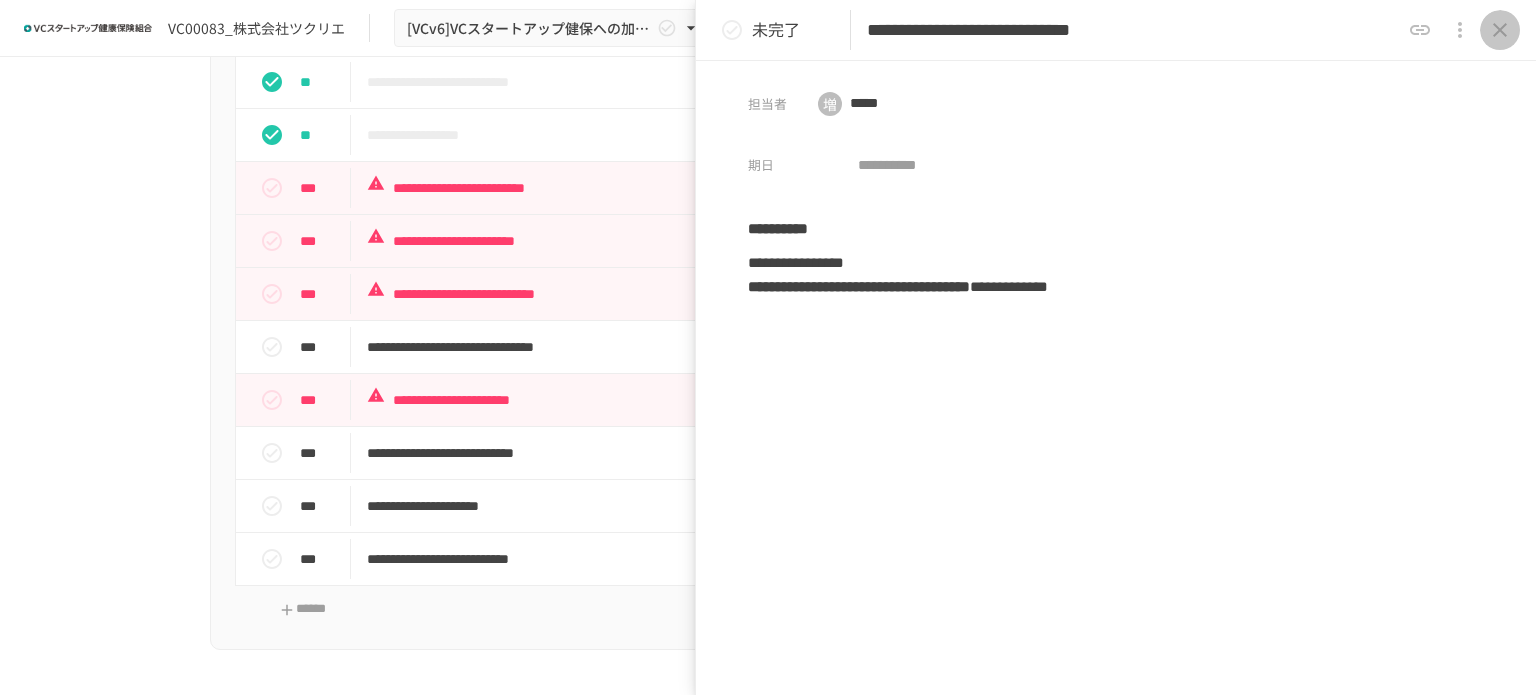 click 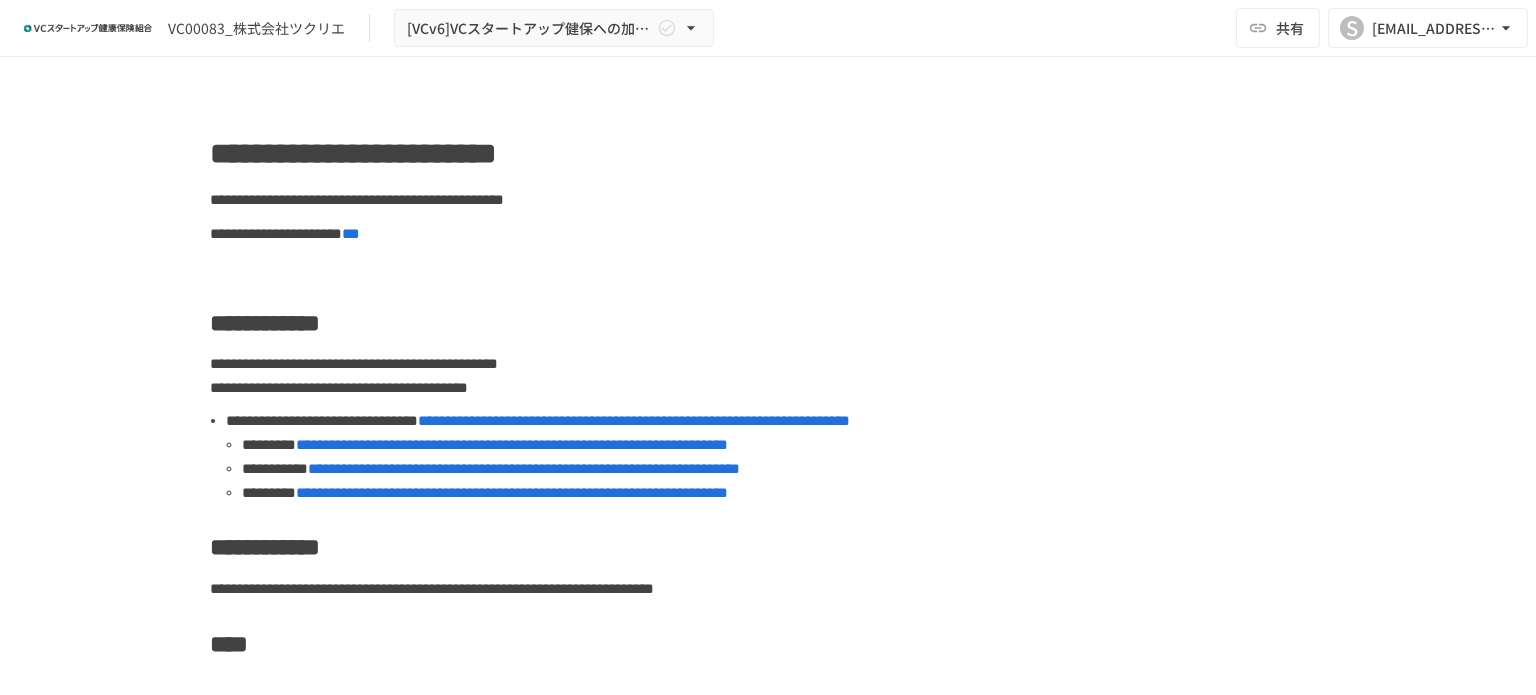 scroll, scrollTop: 0, scrollLeft: 0, axis: both 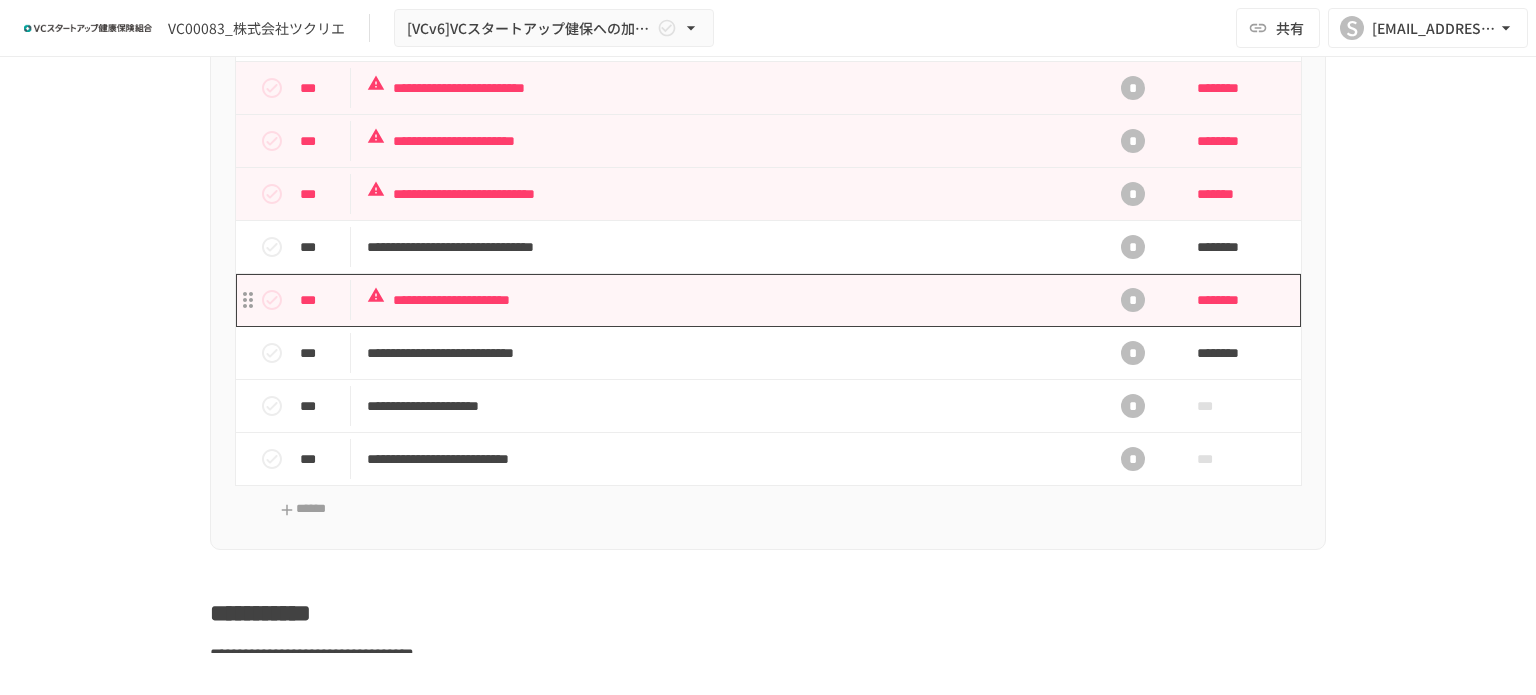click on "**********" at bounding box center (726, 300) 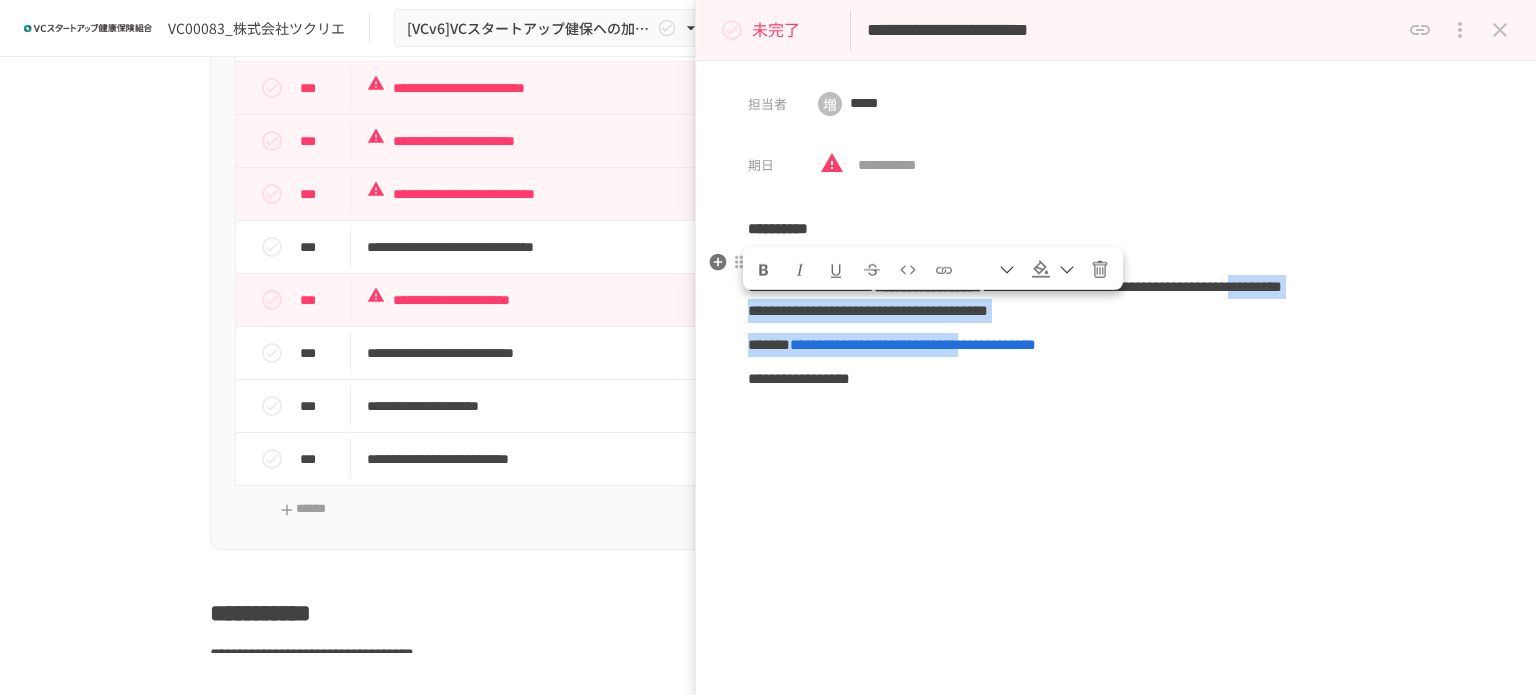 drag, startPoint x: 1055, startPoint y: 371, endPoint x: 1286, endPoint y: 233, distance: 269.0818 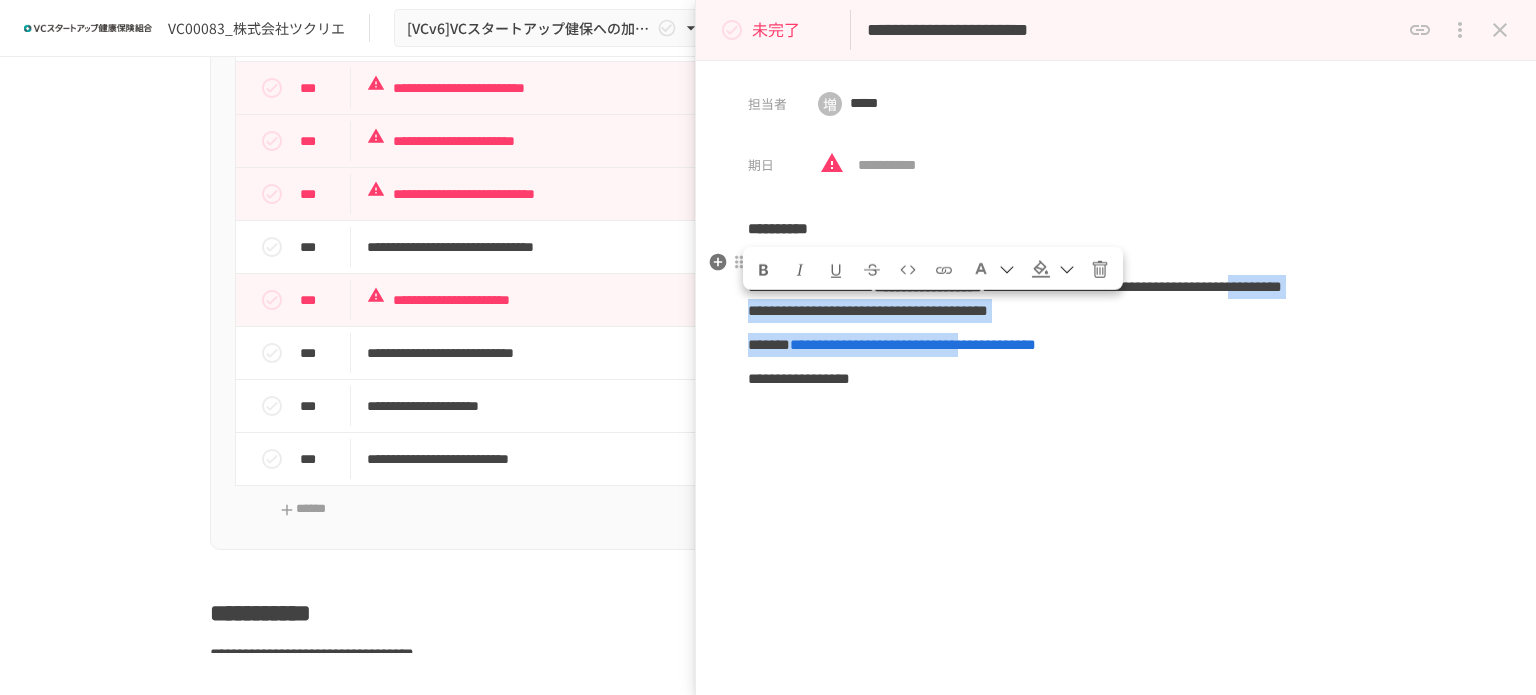 click on "**********" at bounding box center (1116, 321) 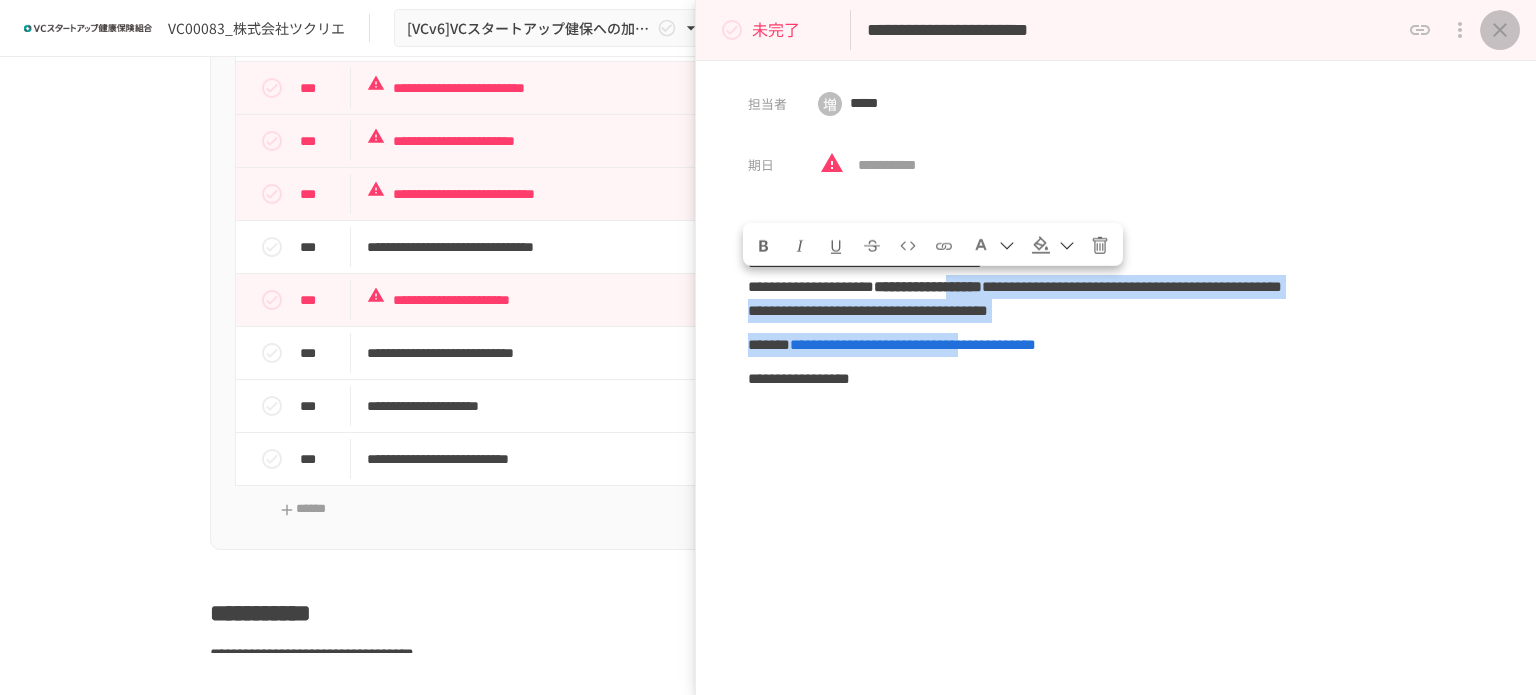 click 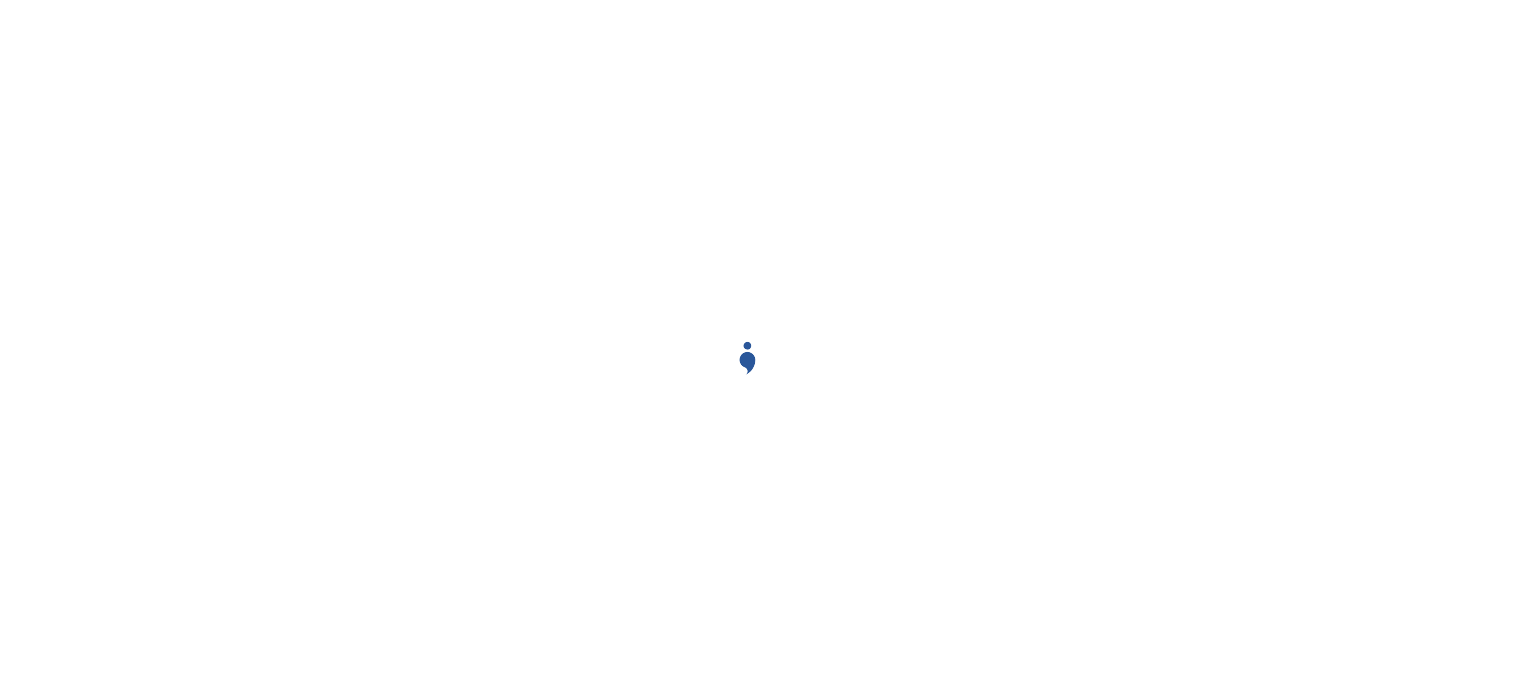 scroll, scrollTop: 0, scrollLeft: 0, axis: both 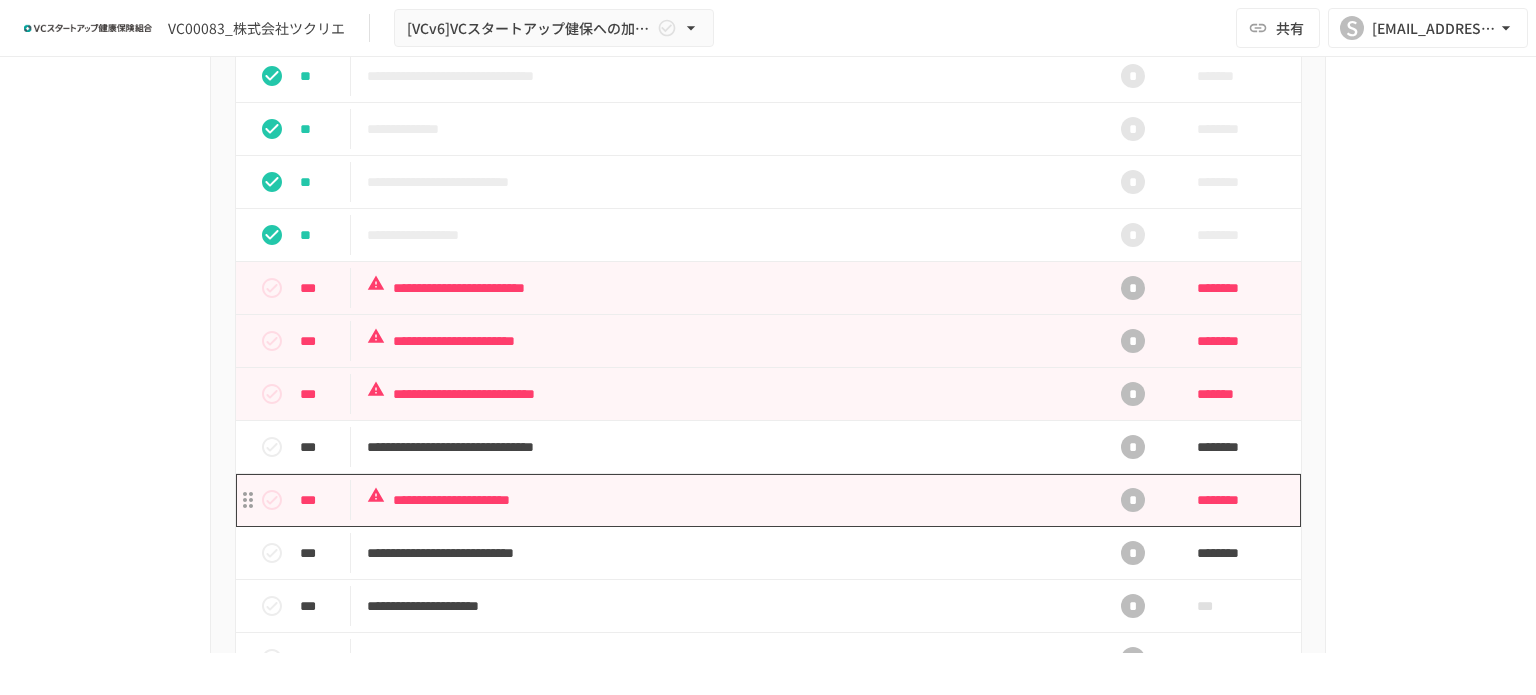 click on "**********" at bounding box center [726, 500] 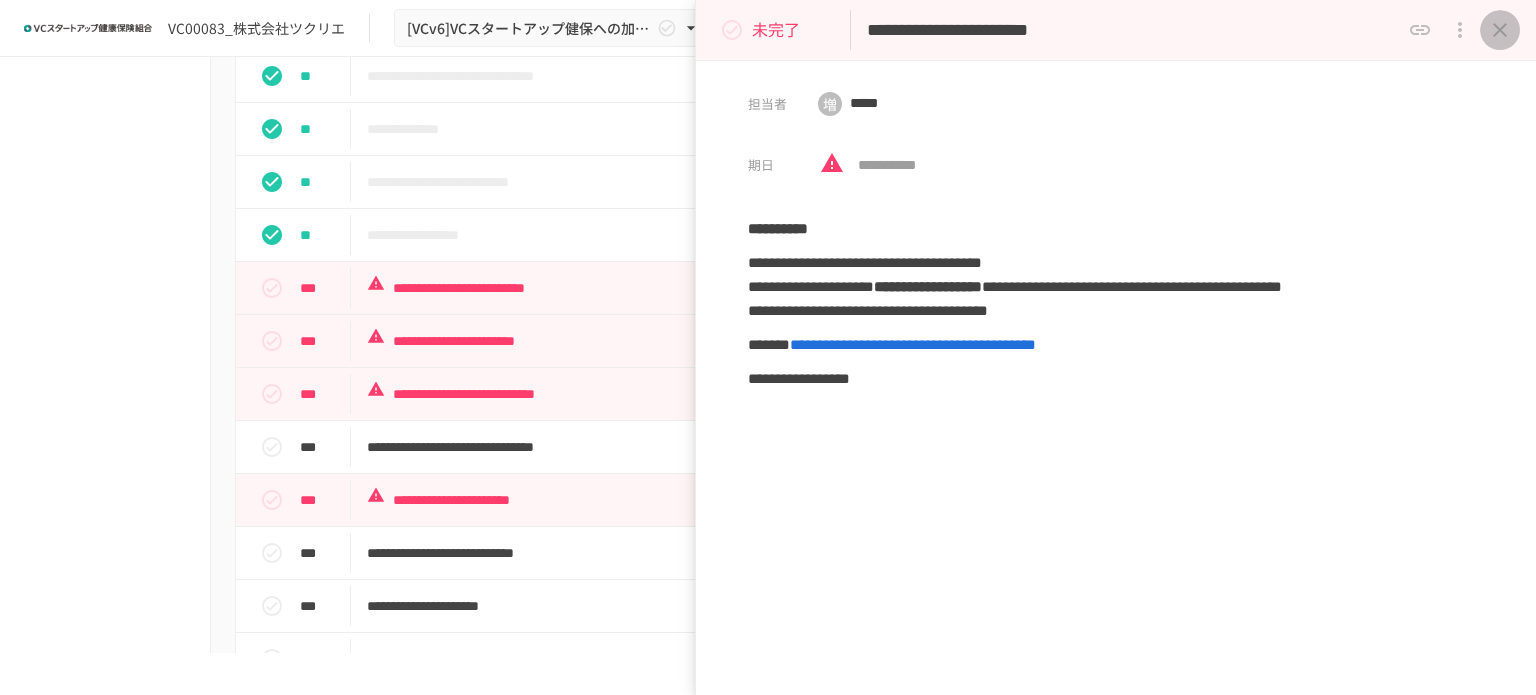 click 